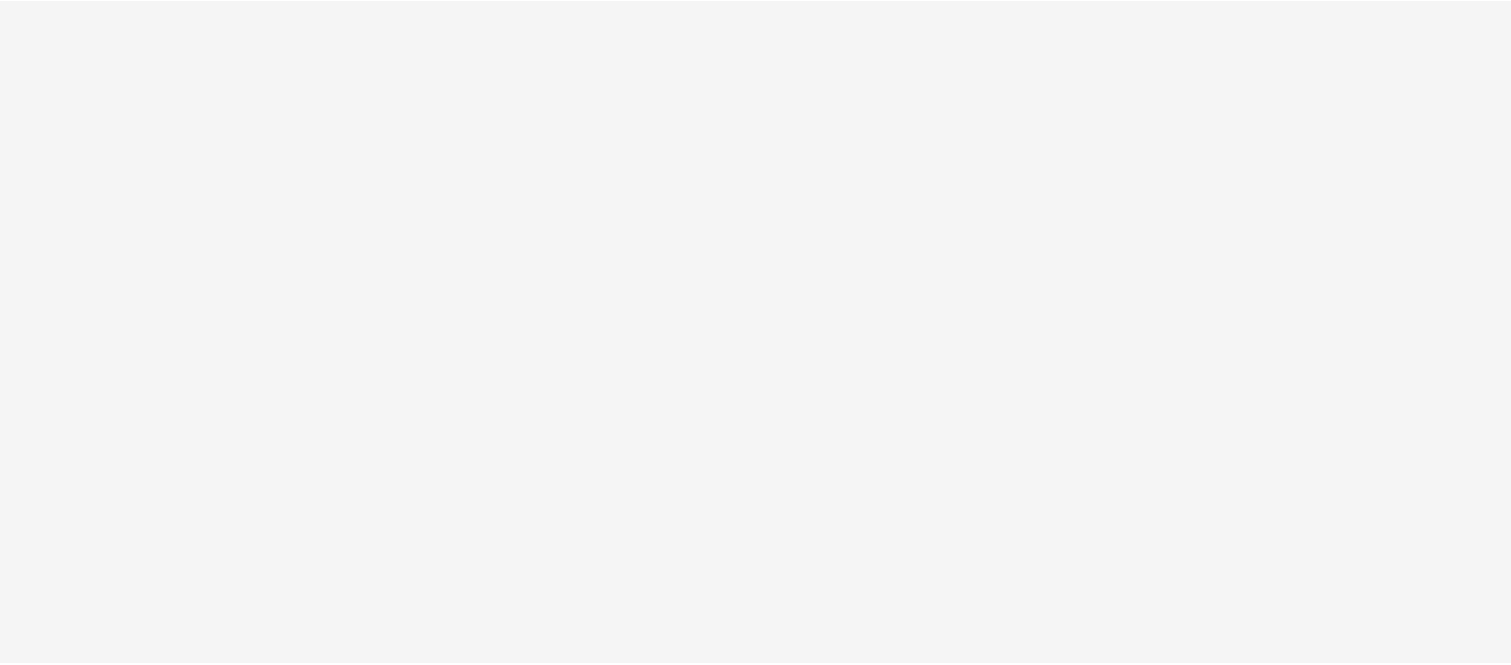scroll, scrollTop: 0, scrollLeft: 0, axis: both 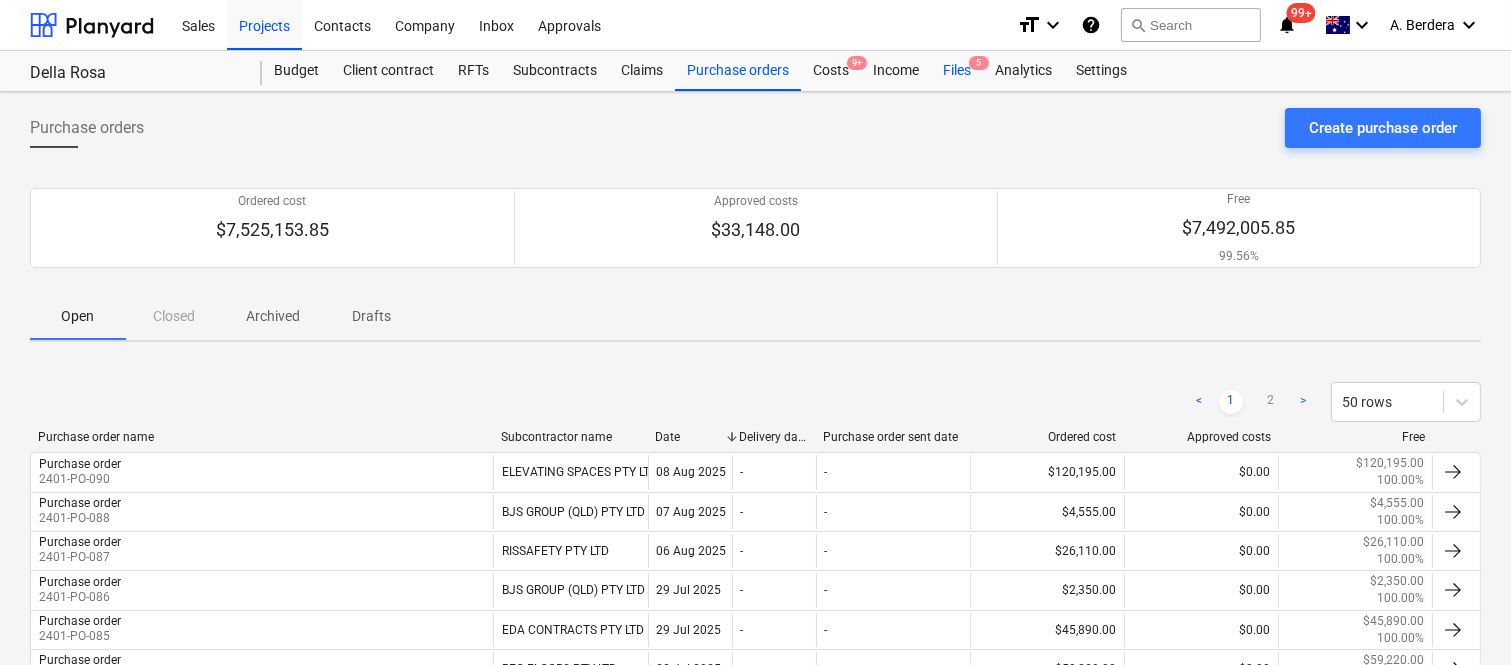 click on "Files 5" at bounding box center (957, 71) 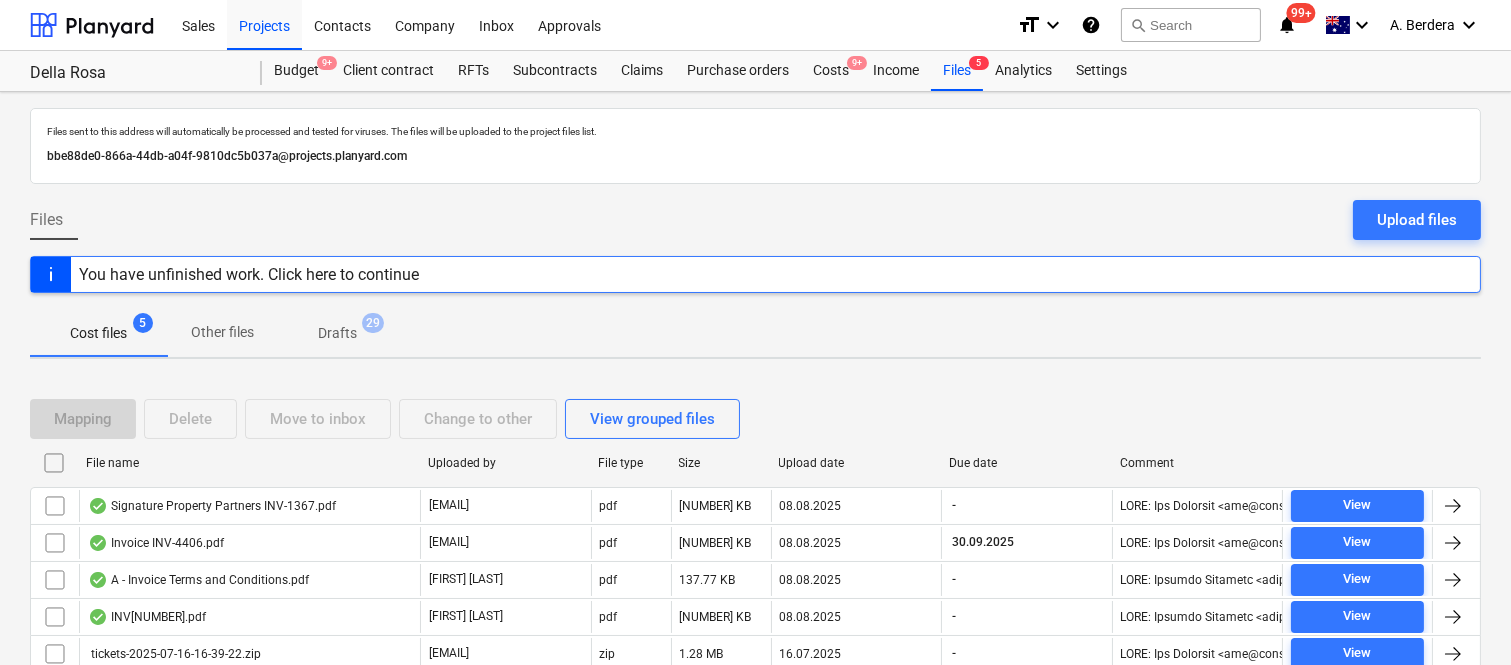 scroll, scrollTop: 80, scrollLeft: 0, axis: vertical 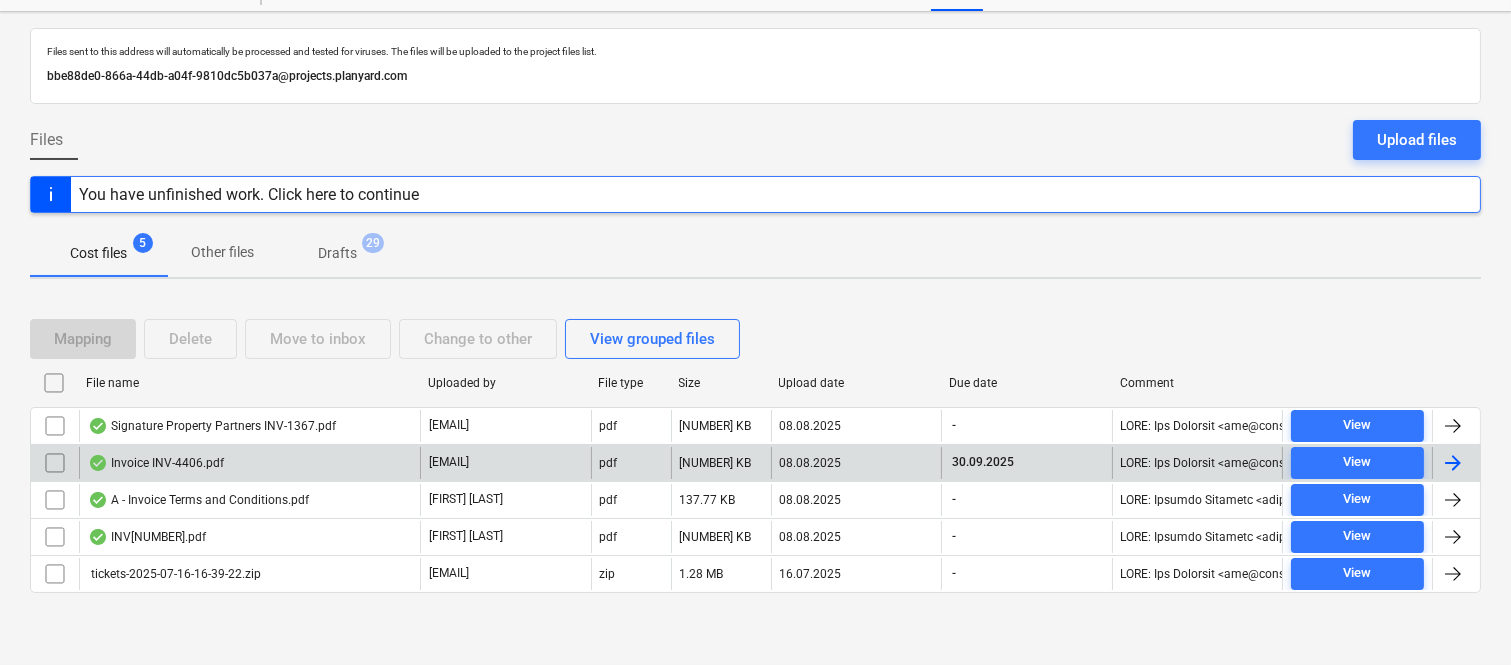 click on "Invoice INV-4406.pdf" at bounding box center (249, 463) 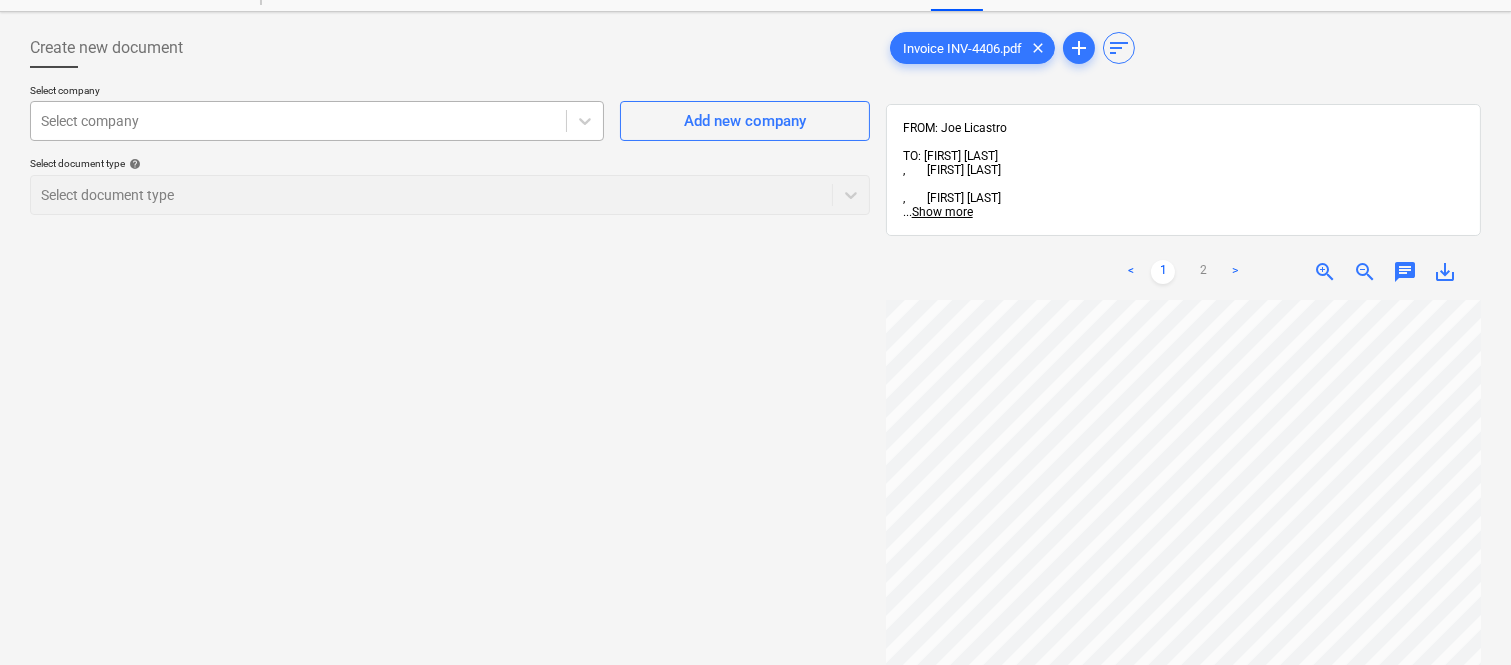 click at bounding box center (298, 121) 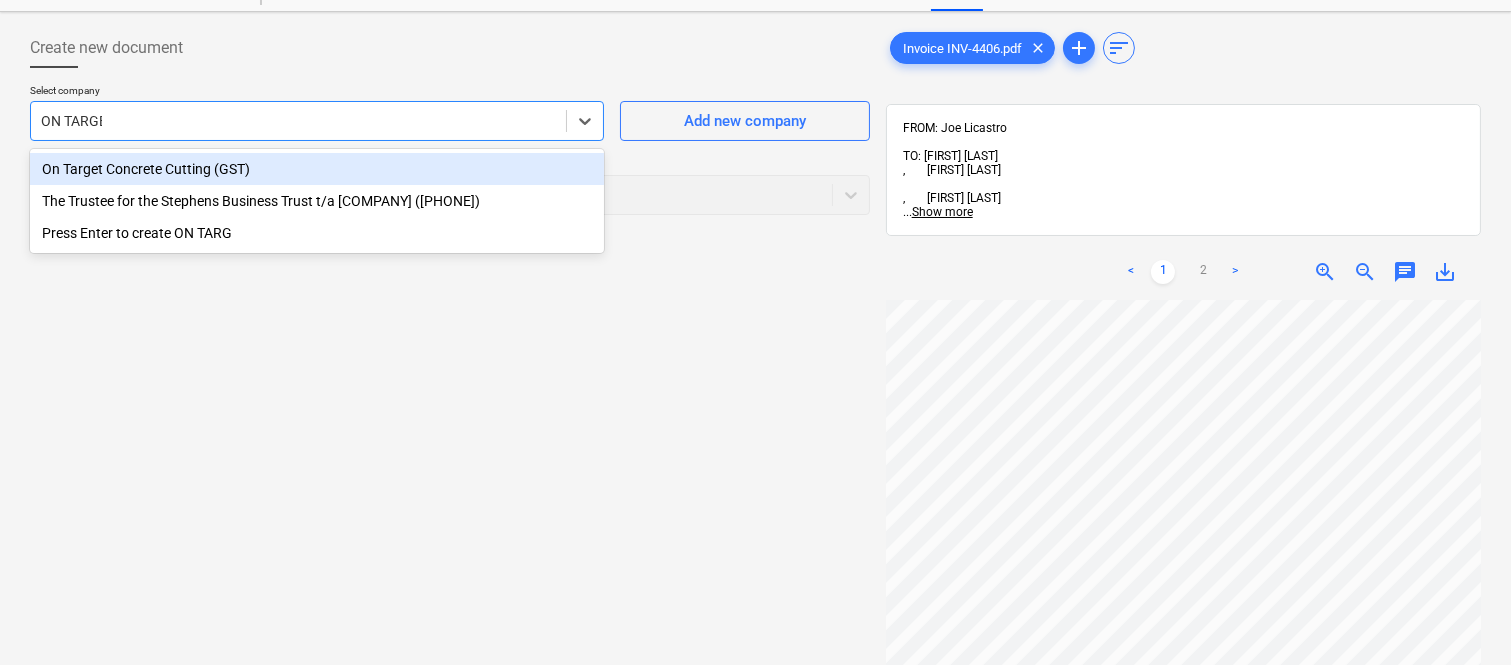 type on "ON TARGET" 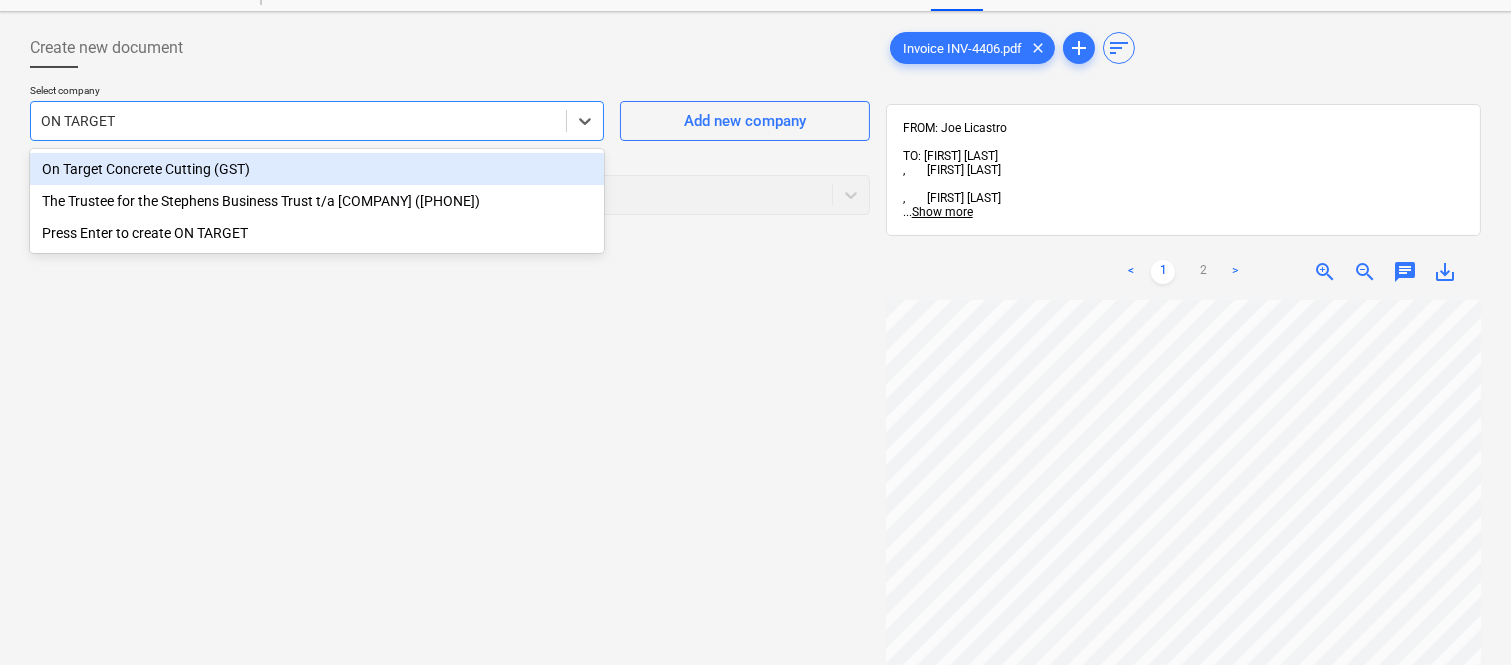 click on "On Target Concrete Cutting (GST)" at bounding box center (317, 169) 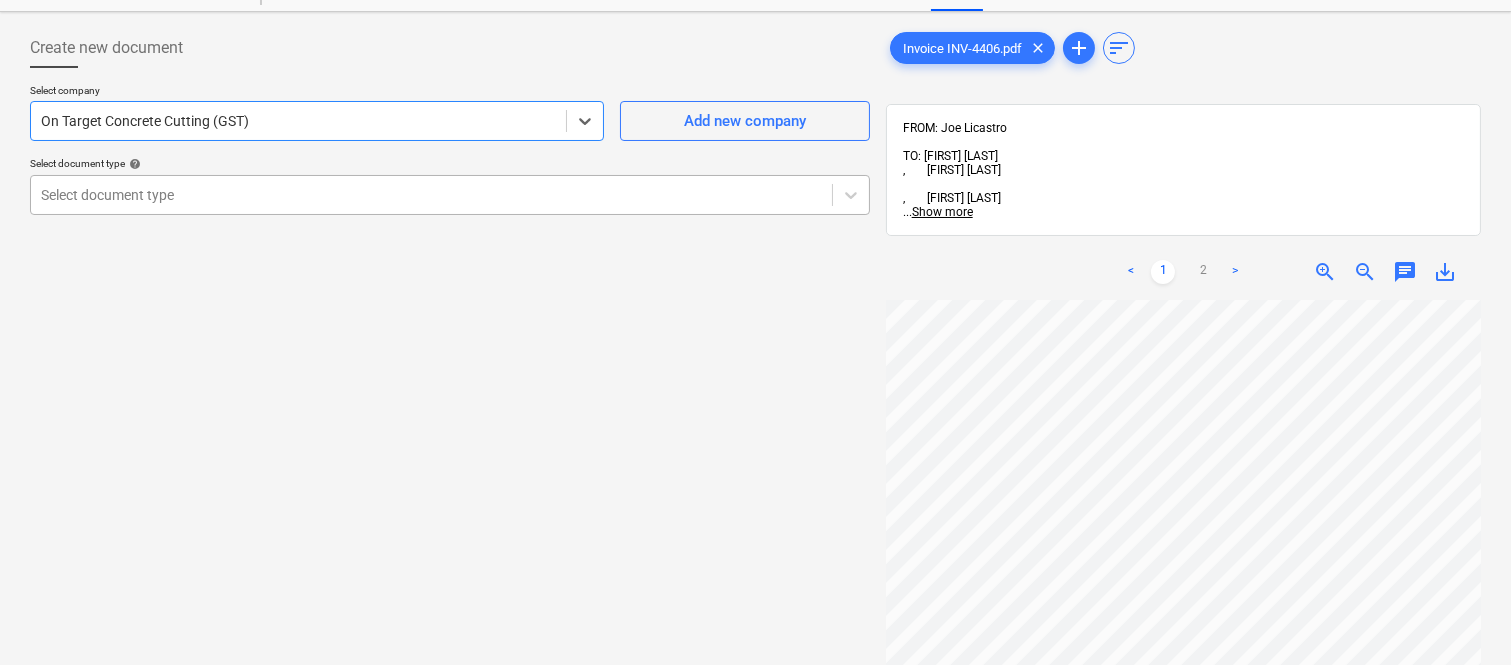 click at bounding box center (431, 195) 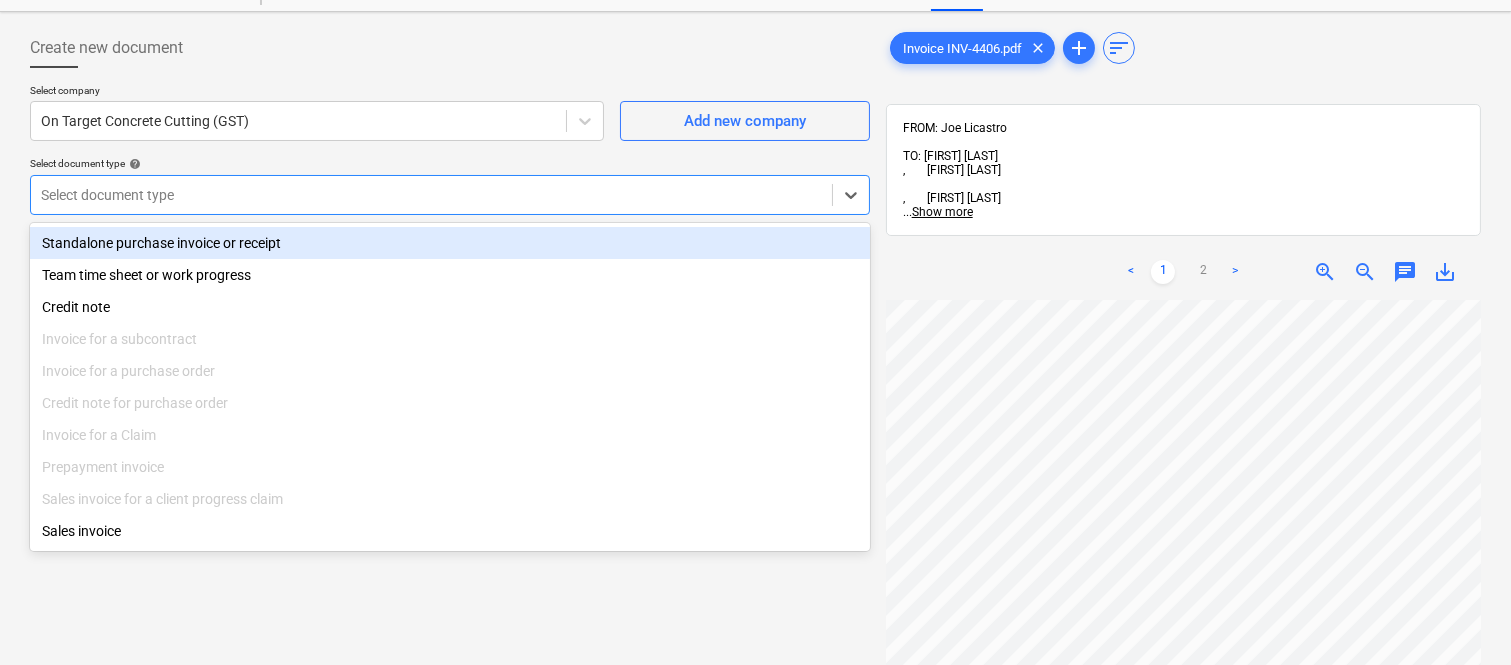 click on "Standalone purchase invoice or receipt" at bounding box center (450, 243) 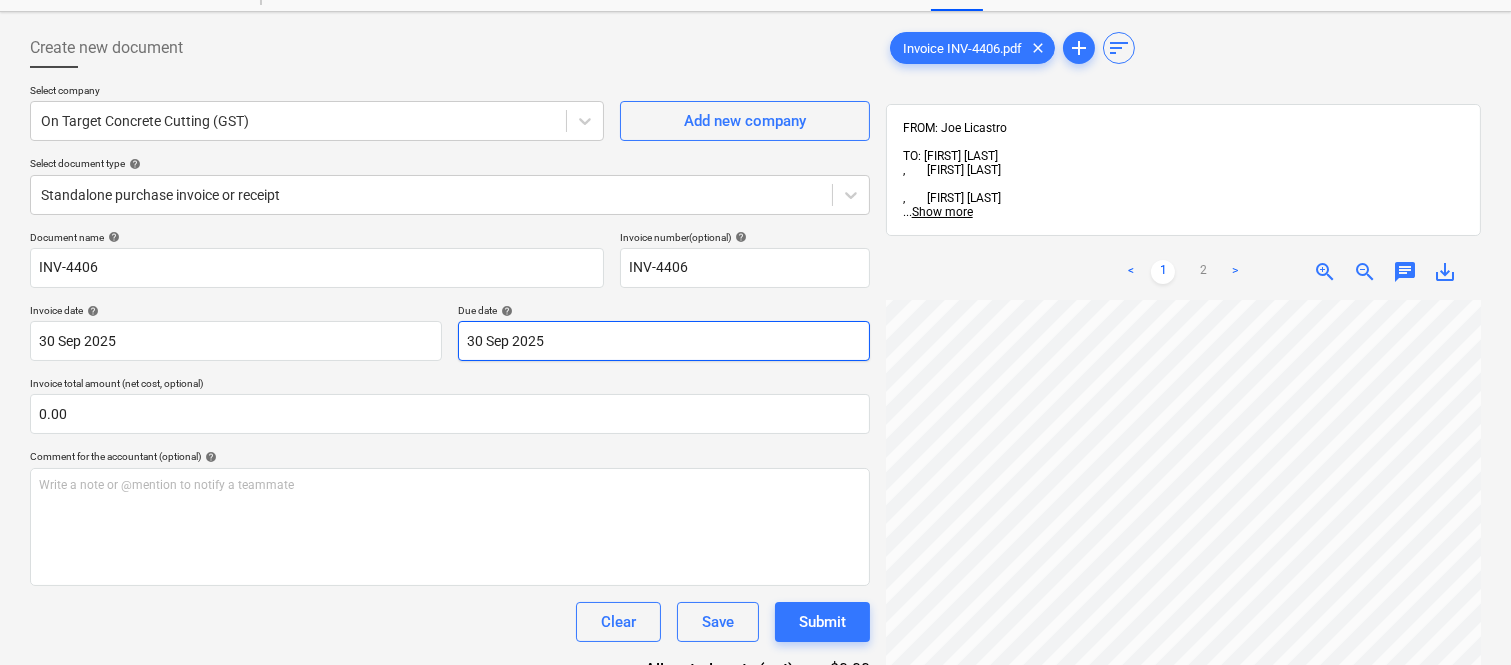 scroll, scrollTop: 0, scrollLeft: 197, axis: horizontal 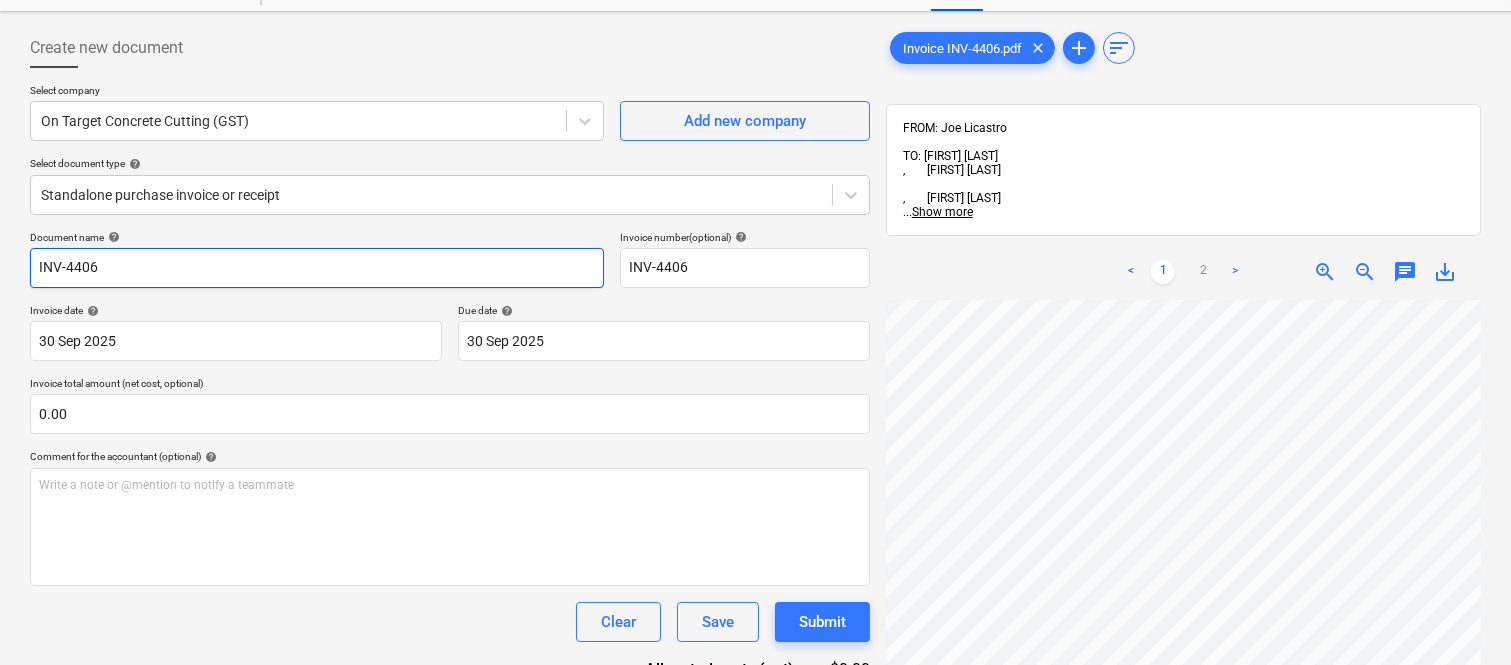click on "INV-4406" at bounding box center [317, 268] 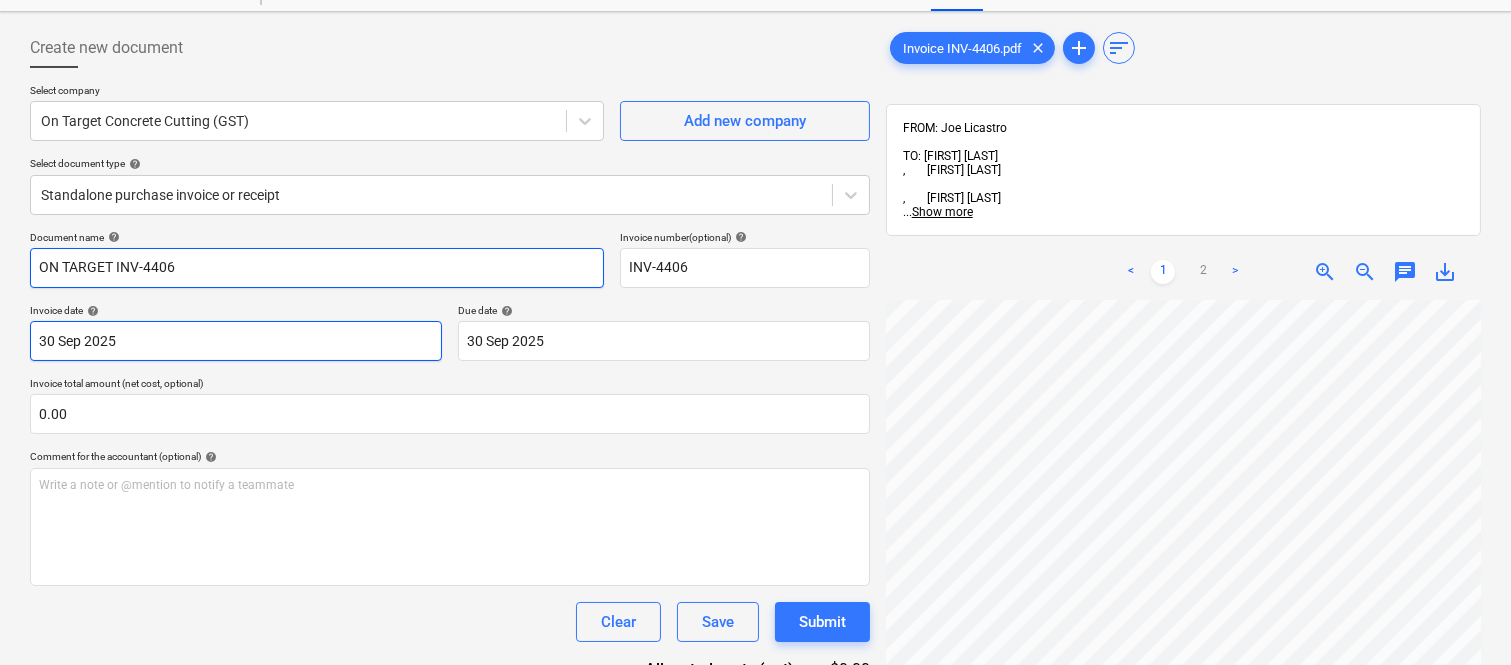 type on "ON TARGET INV-4406" 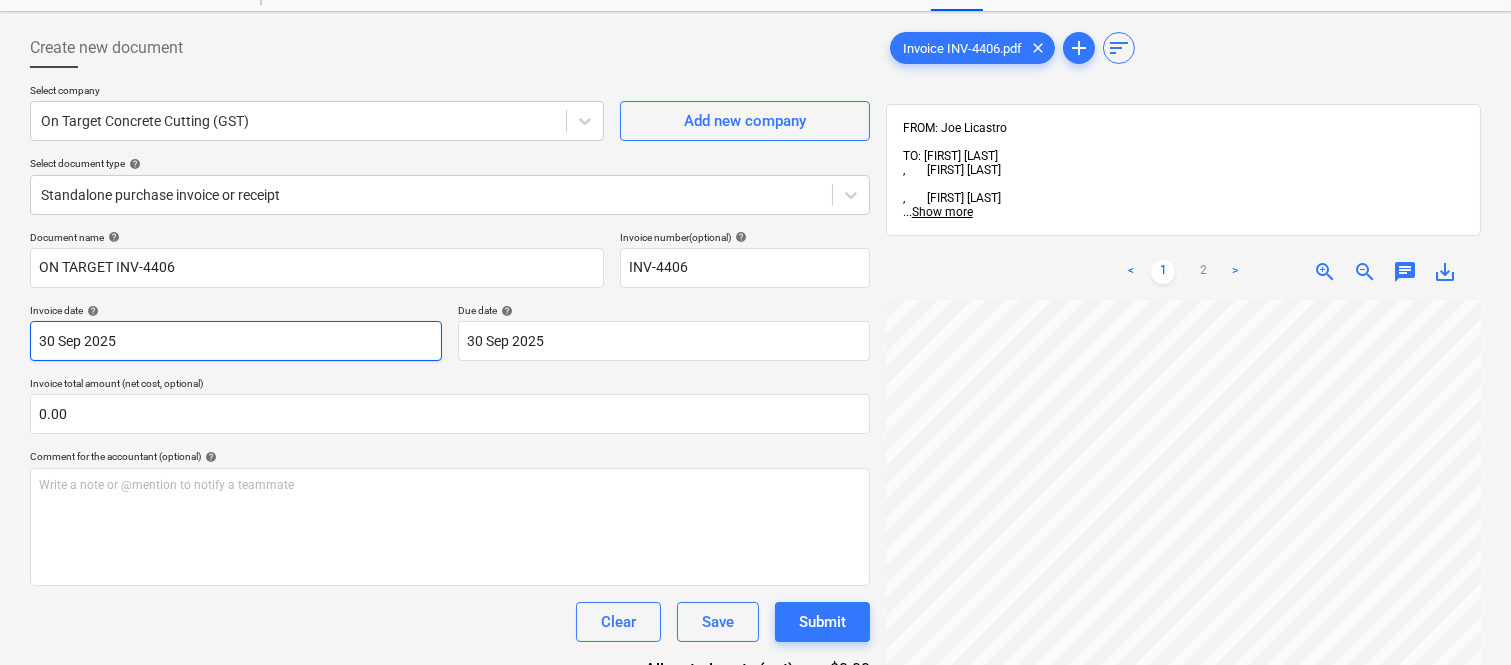 click on "Sales Projects Contacts Company Inbox Approvals format_size keyboard_arrow_down help search Search notifications 99+ keyboard_arrow_down A. [LAST] keyboard_arrow_down Della Rosa Budget 9+ Client contract RFTs Subcontracts Claims Purchase orders Costs 9+ Income Files 5 Analytics Settings Create new document Select company [COMPANY] Add new company Select document type help Standalone purchase invoice or receipt Document name help ON TARGET INV-4406 Invoice number (optional) help INV-4406 Invoice date help 30 Sep 2025 30.09.2025 Press the down arrow key to interact with the calendar and select a date. Press the question mark key to get the keyboard shortcuts for changing dates. Due date help 30 Sep 2025 30.09.2025 Press the down arrow key to interact with the calendar and select a date. Press the question mark key to get the keyboard shortcuts for changing dates. Invoice total amount (net cost, optional) 0.00 Comment for the accountant (optional) help Clear Save Submit <" at bounding box center [755, 252] 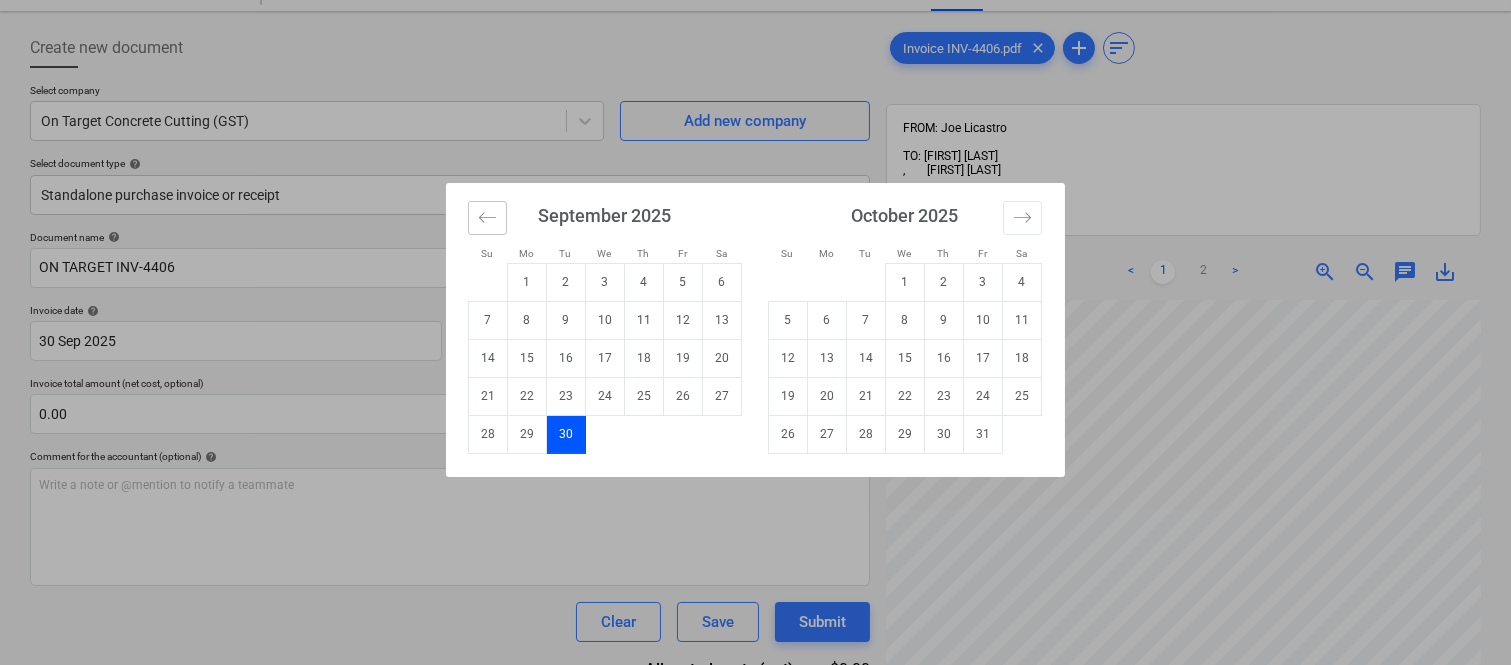 click at bounding box center (487, 218) 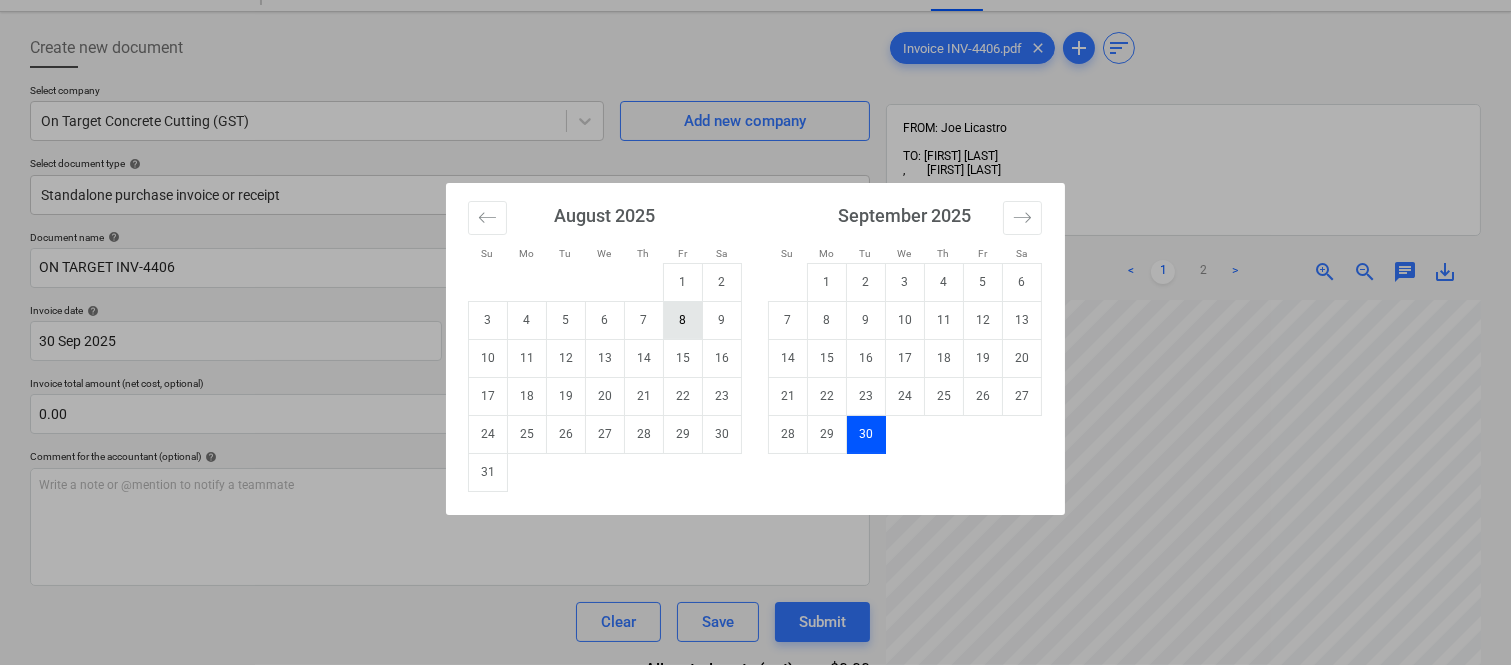 click on "8" at bounding box center (683, 320) 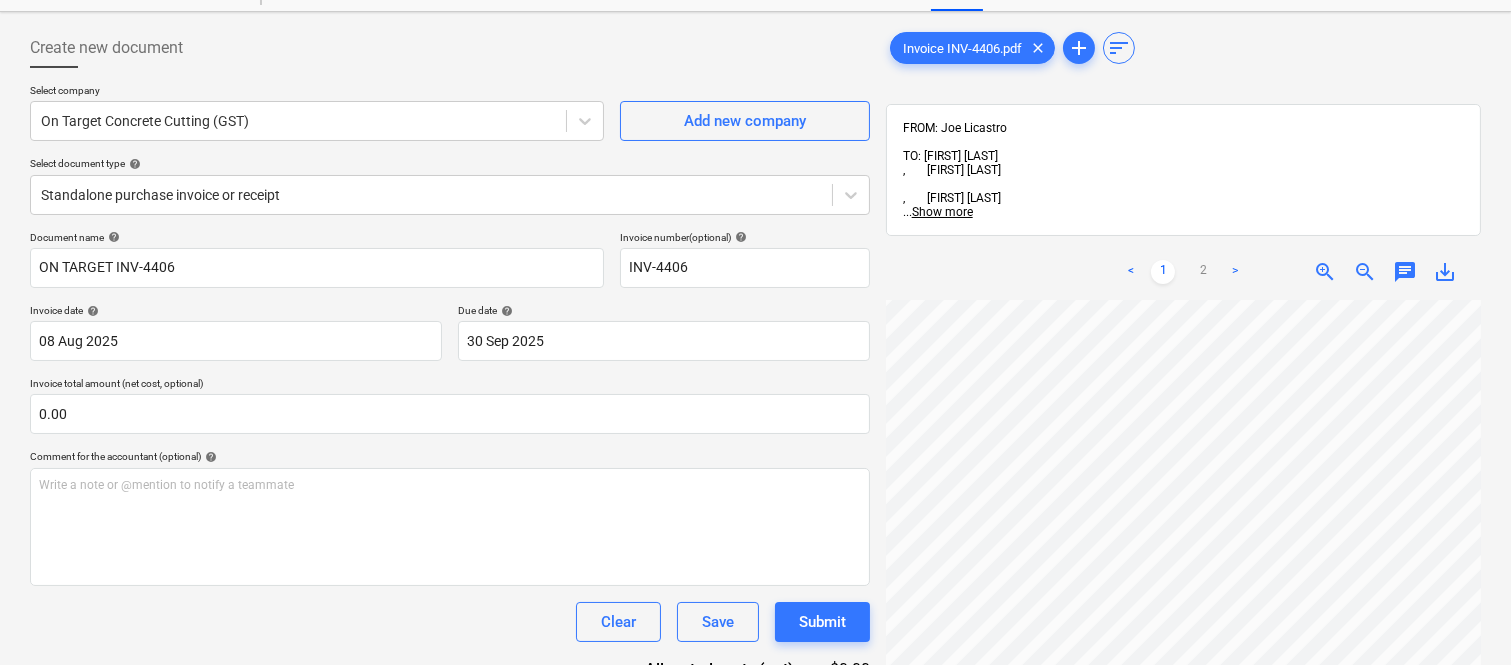 scroll, scrollTop: 586, scrollLeft: 307, axis: both 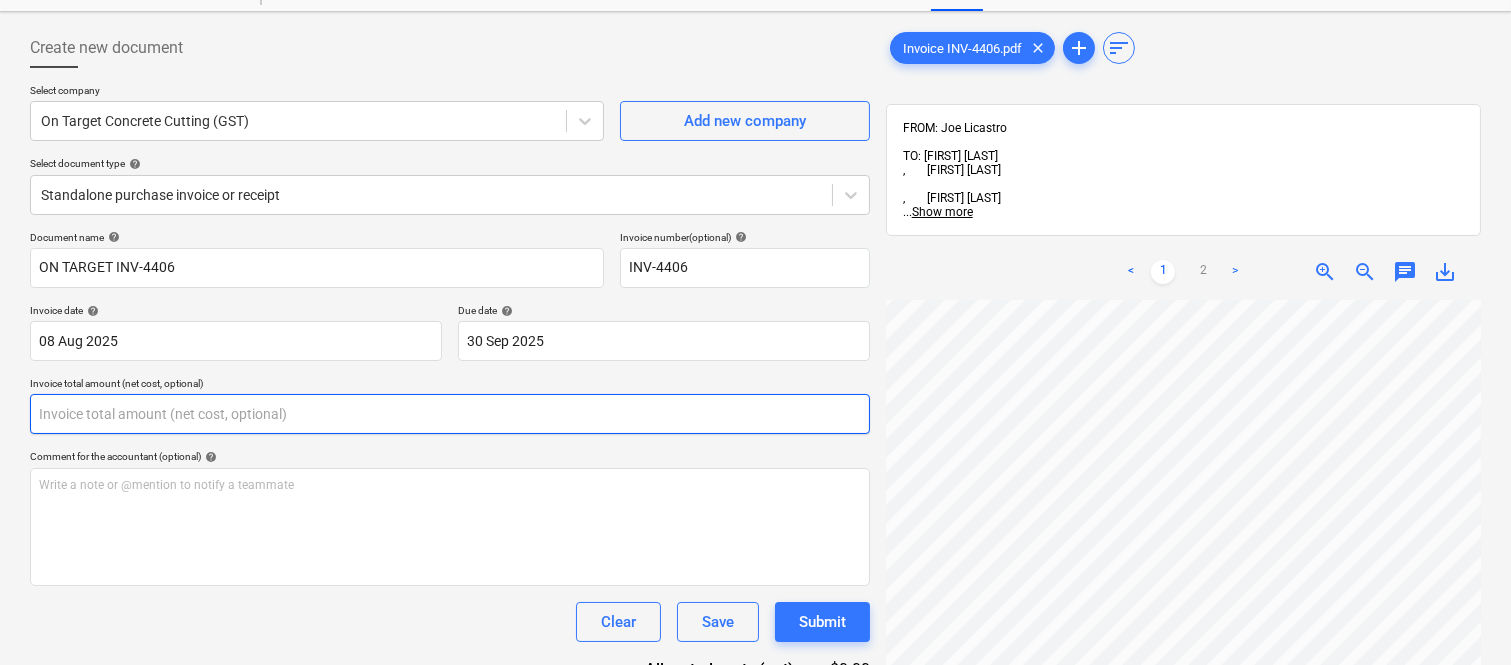 click at bounding box center [450, 414] 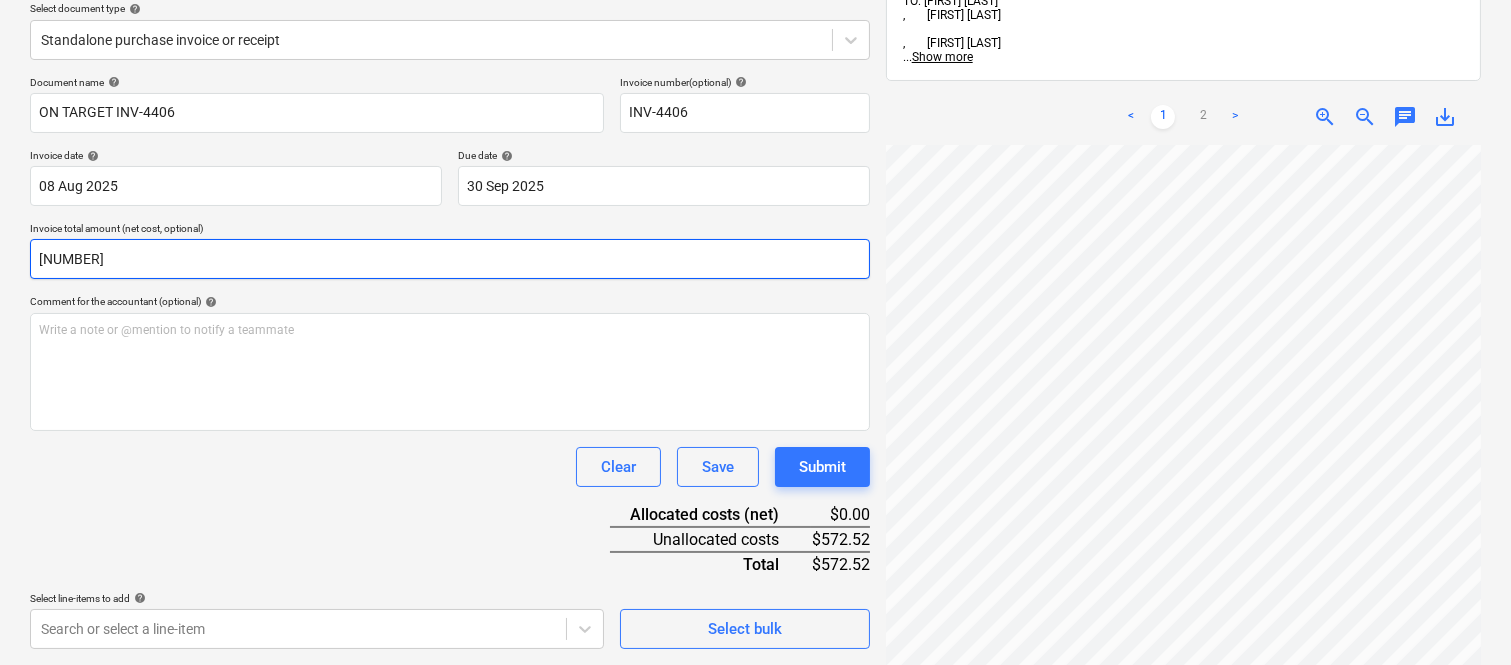 scroll, scrollTop: 285, scrollLeft: 0, axis: vertical 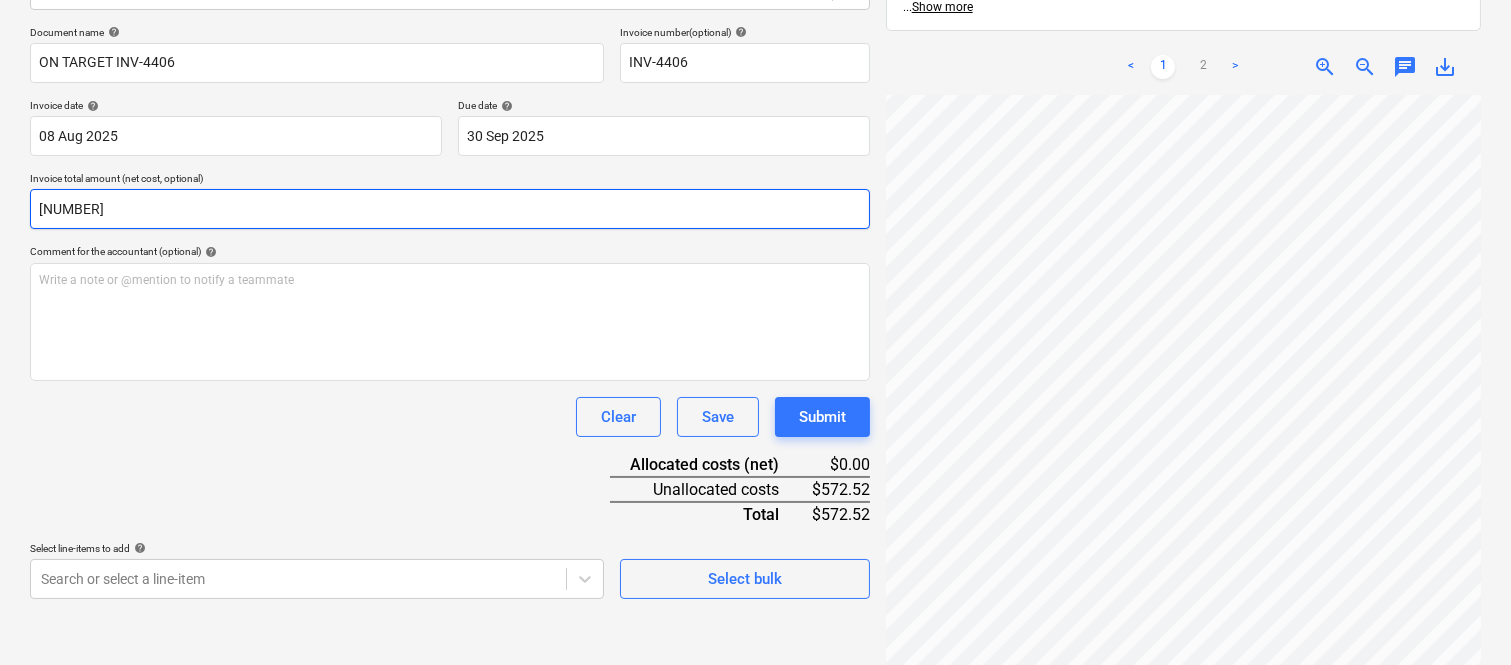 type on "[NUMBER]" 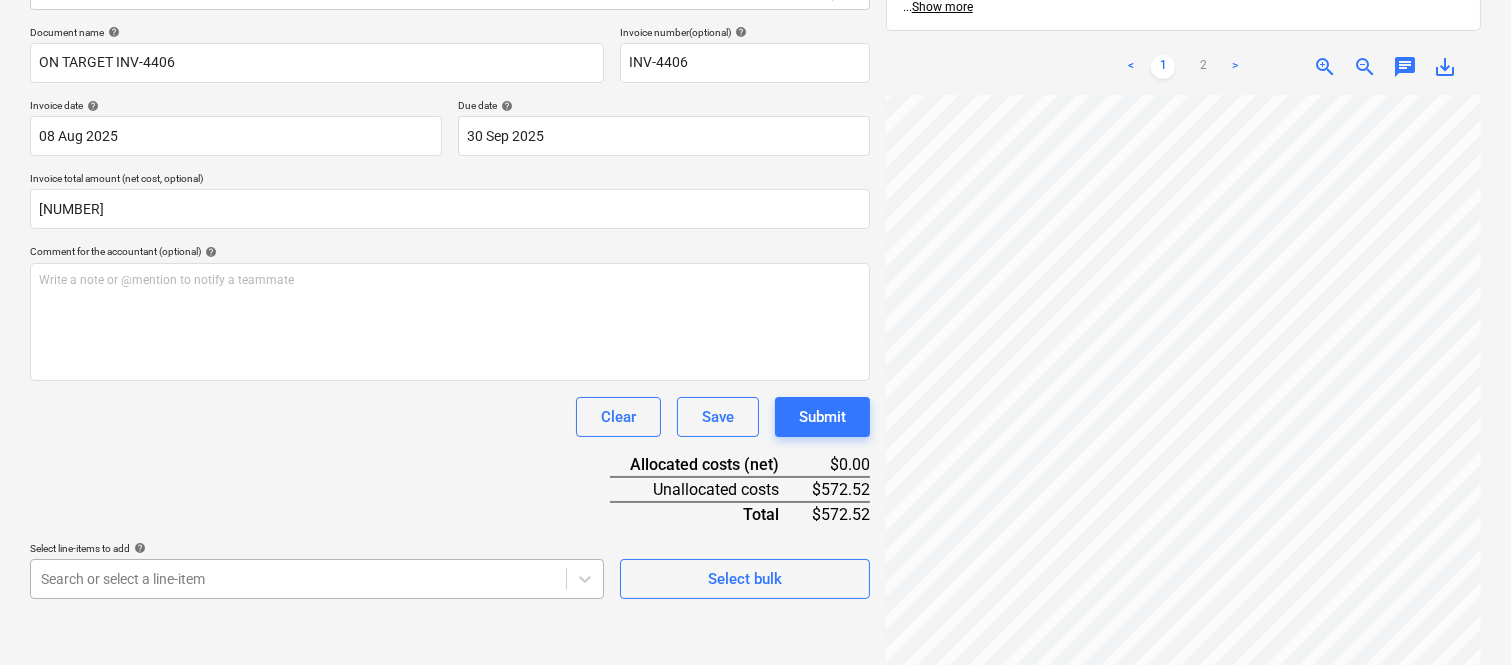 click on "Sales Projects Contacts Company Inbox Approvals format_size keyboard_arrow_down help search Search notifications 99+ keyboard_arrow_down A. [LAST] keyboard_arrow_down Della Rosa Budget 9+ Client contract RFTs Subcontracts Claims Purchase orders Costs 9+ Income Files 5 Analytics Settings Create new document Select company [COMPANY] Add new company Select document type help Standalone purchase invoice or receipt Document name help ON TARGET INV-4406 Invoice number (optional) help INV-4406 Invoice date help 08 Aug 2025 08.08.2025 Press the down arrow key to interact with the calendar and select a date. Press the question mark key to get the keyboard shortcuts for changing dates. Due date help 30 Sep 2025 30.09.2025 Press the down arrow key to interact with the calendar and select a date. Press the question mark key to get the keyboard shortcuts for changing dates. Invoice total amount (net cost, optional) 572.52 Comment for the accountant (optional) help Clear Save Submit" at bounding box center [755, 47] 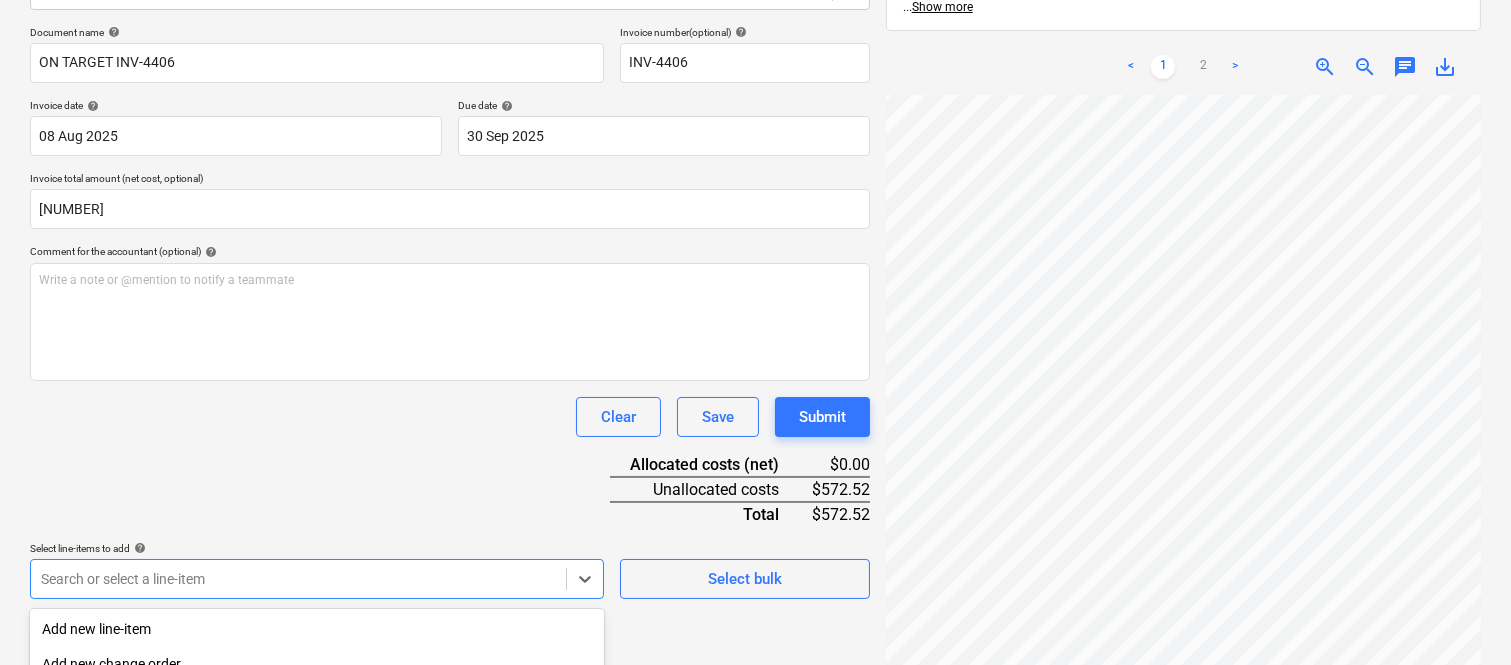 scroll, scrollTop: 532, scrollLeft: 0, axis: vertical 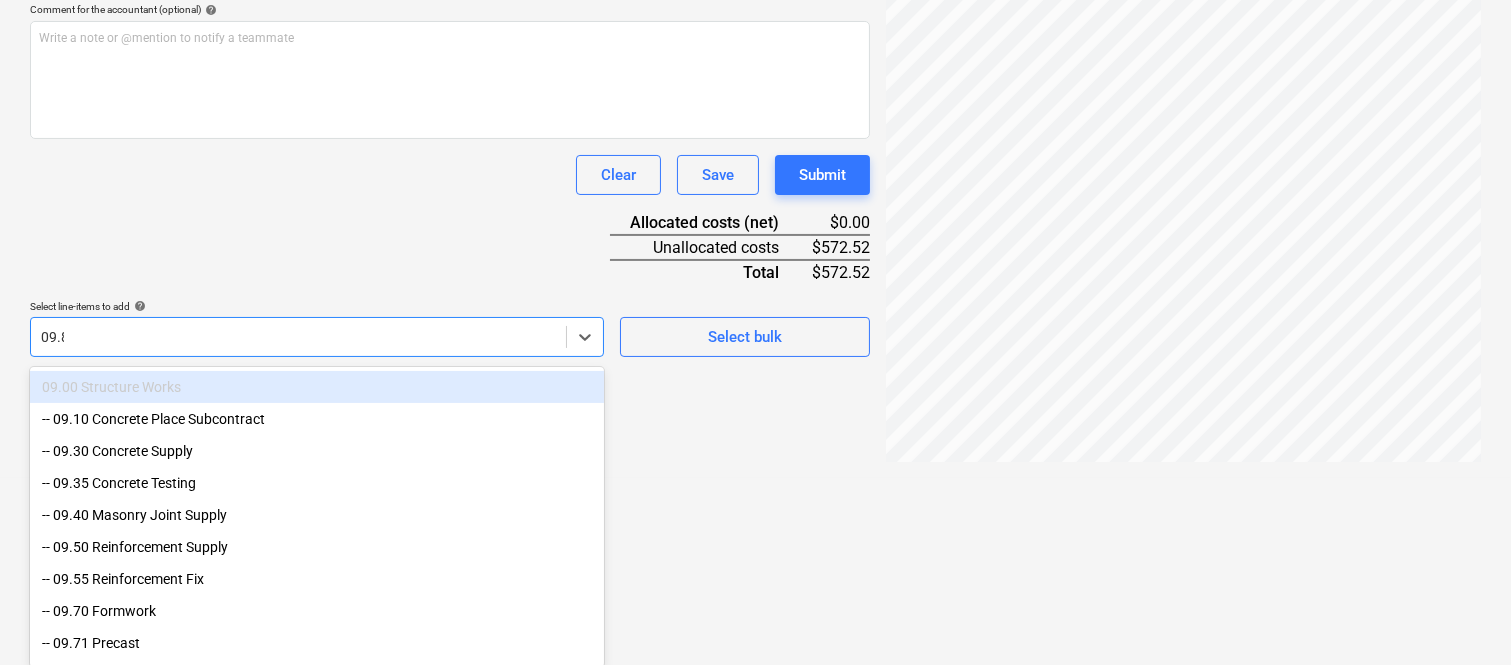 type on "09.85" 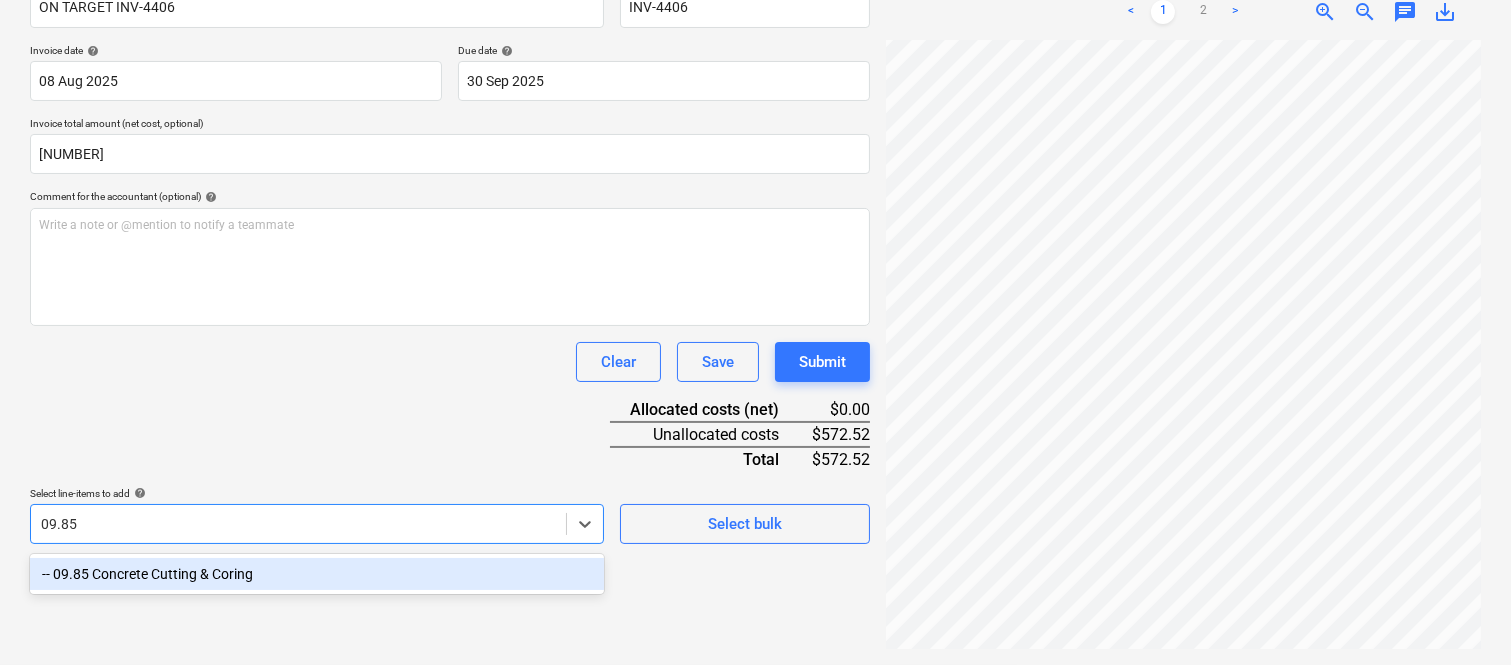 scroll, scrollTop: 285, scrollLeft: 0, axis: vertical 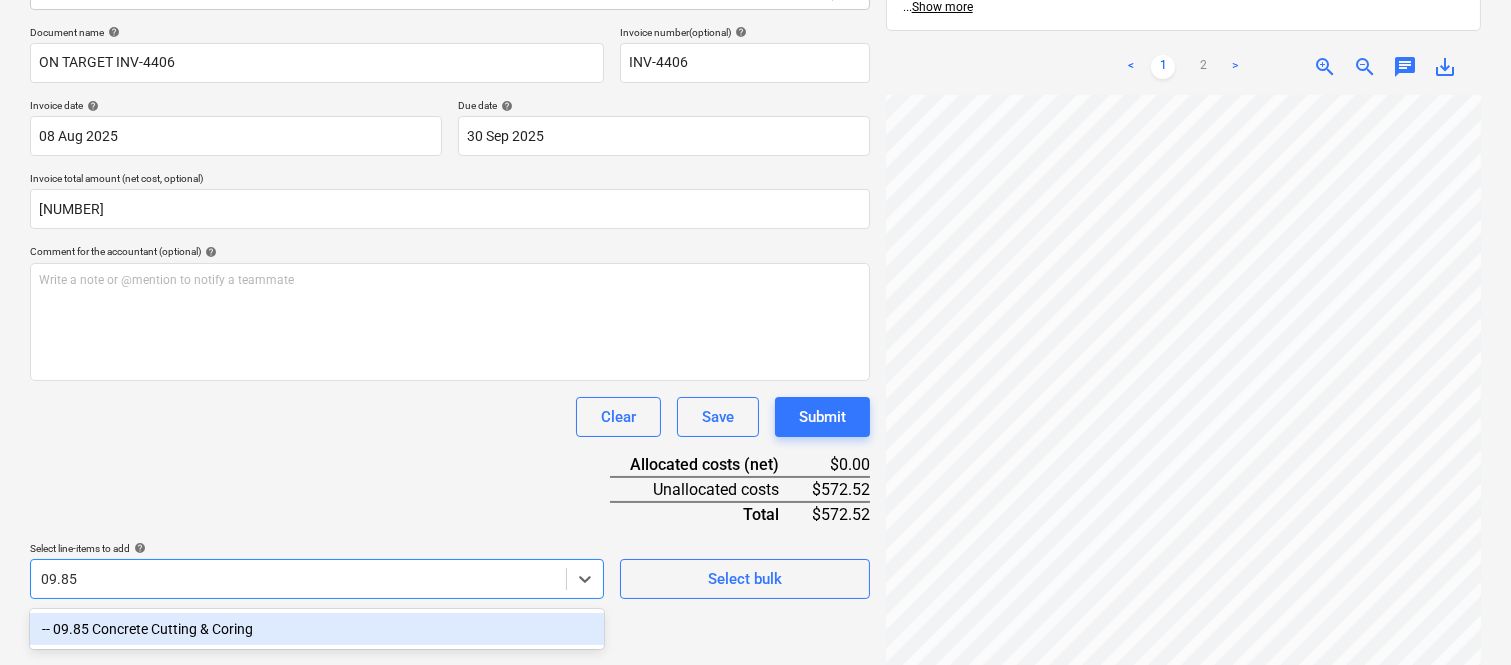 click on "--  09.85 Concrete Cutting & Coring" at bounding box center (317, 629) 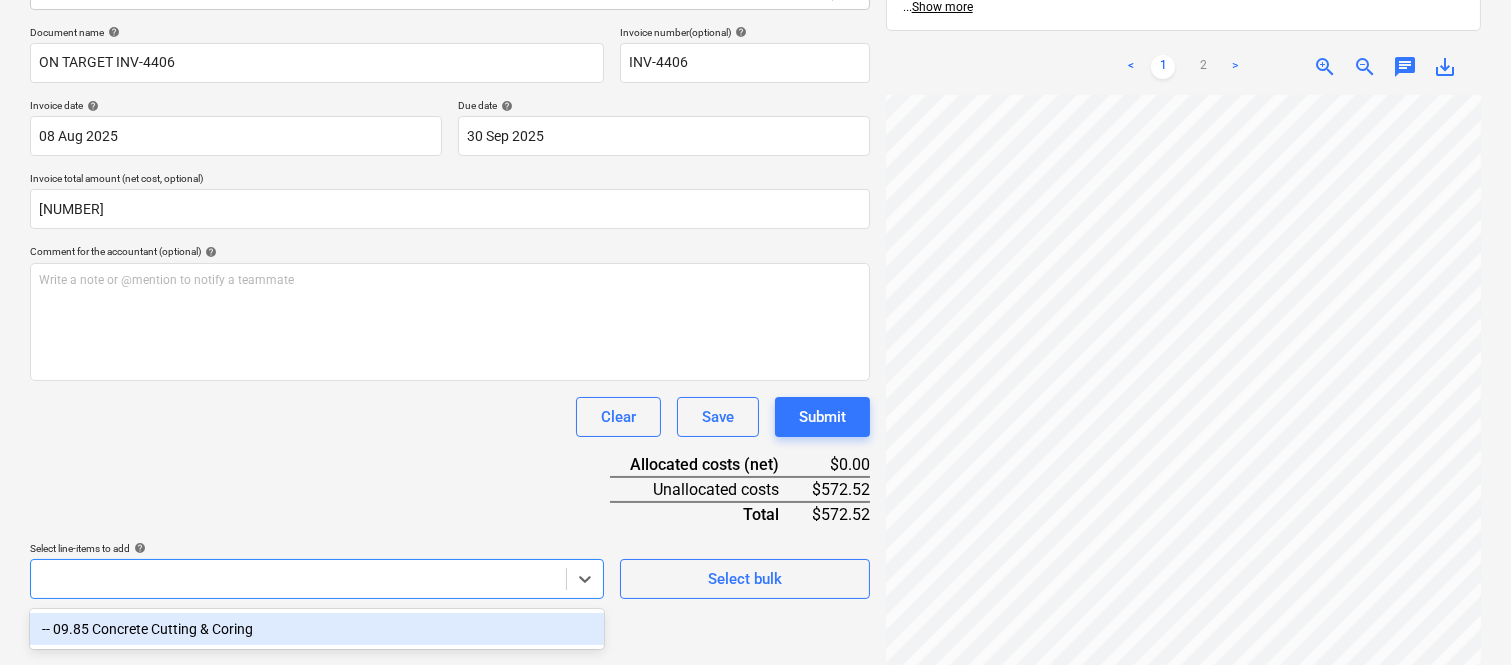 click on "Document name help ON TARGET INV-4406 Invoice number (optional) help INV-4406 Invoice date help 08 Aug 2025 08.08.2025 Press the down arrow key to interact with the calendar and
select a date. Press the question mark key to get the keyboard shortcuts for changing dates. Due date help 30 Sep 2025 30.09.2025 Press the down arrow key to interact with the calendar and
select a date. Press the question mark key to get the keyboard shortcuts for changing dates. Invoice total amount (net cost, optional) 572.52 Comment for the accountant (optional) help Write a note or @mention to notify a teammate ﻿ Clear Save Submit Allocated costs (net) $0.00 Unallocated costs $572.52 Total $572.52 Select line-items to add help option -- 09.85 Concrete Cutting & Coring focused, 1 of 1. 1 result available for search term 09.85. Use Up and Down to choose options, press Enter to select the currently focused option, press Escape to exit the menu, press Tab to select the option and exit the menu. Select bulk" at bounding box center (450, 312) 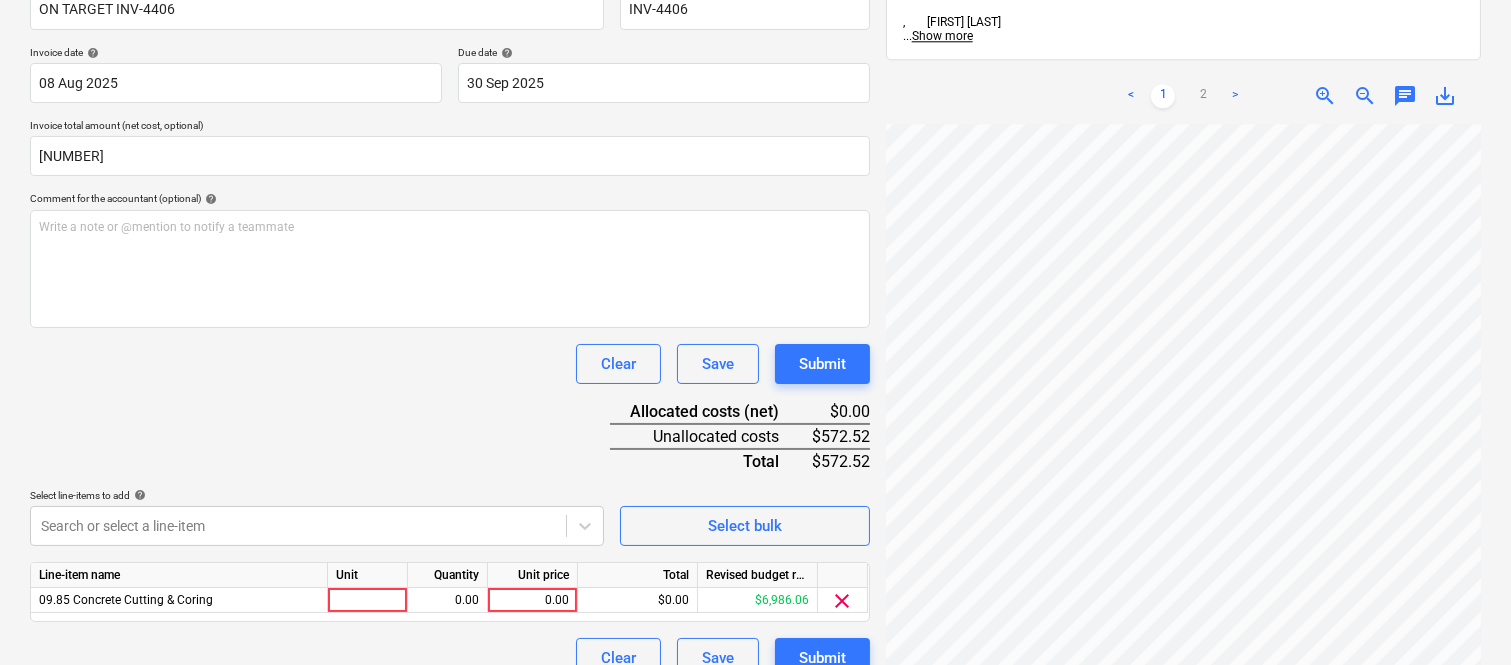 scroll, scrollTop: 367, scrollLeft: 0, axis: vertical 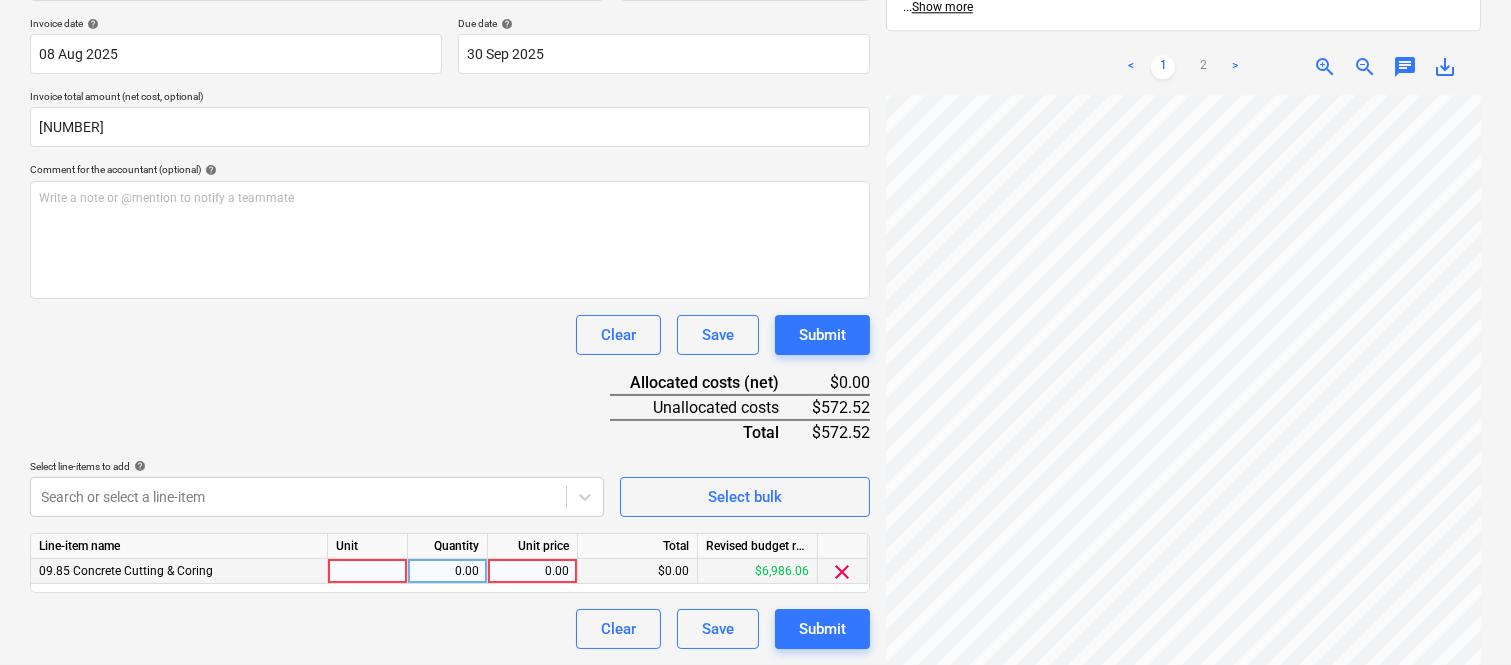 click at bounding box center [368, 571] 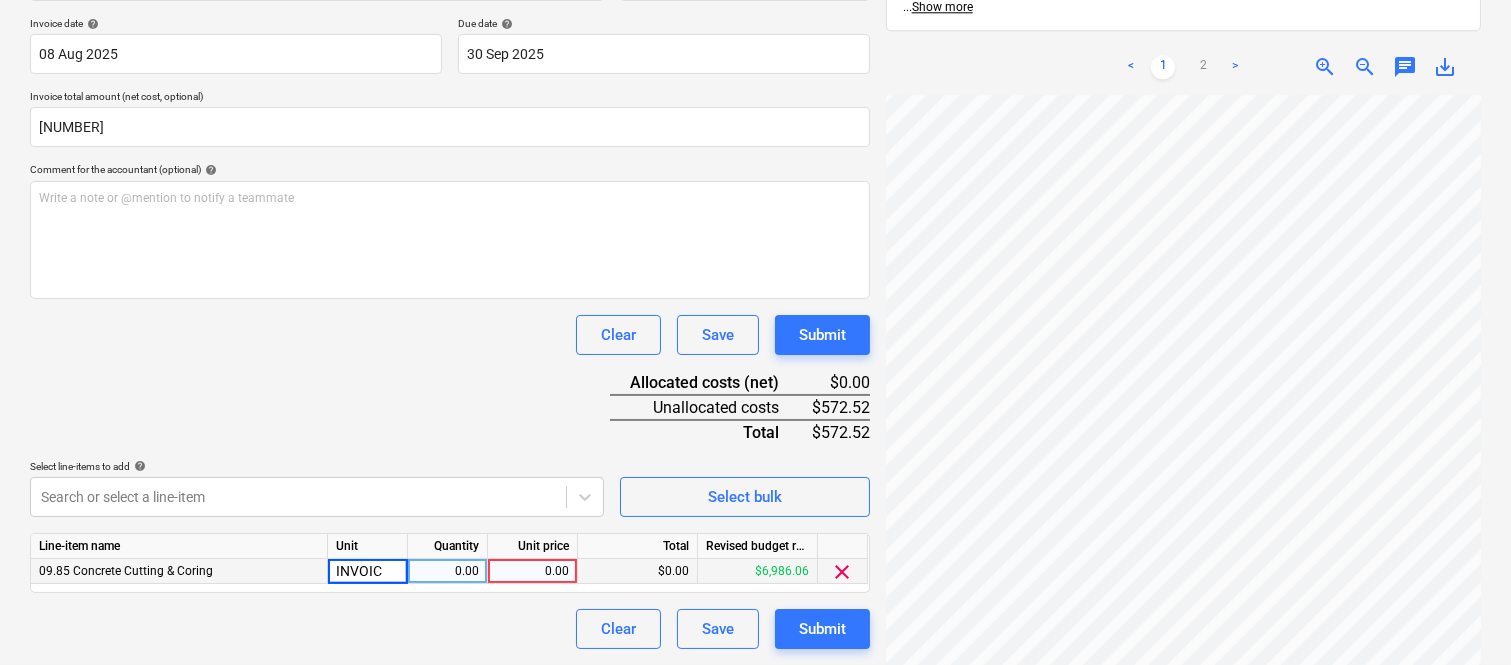 type on "INVOICE" 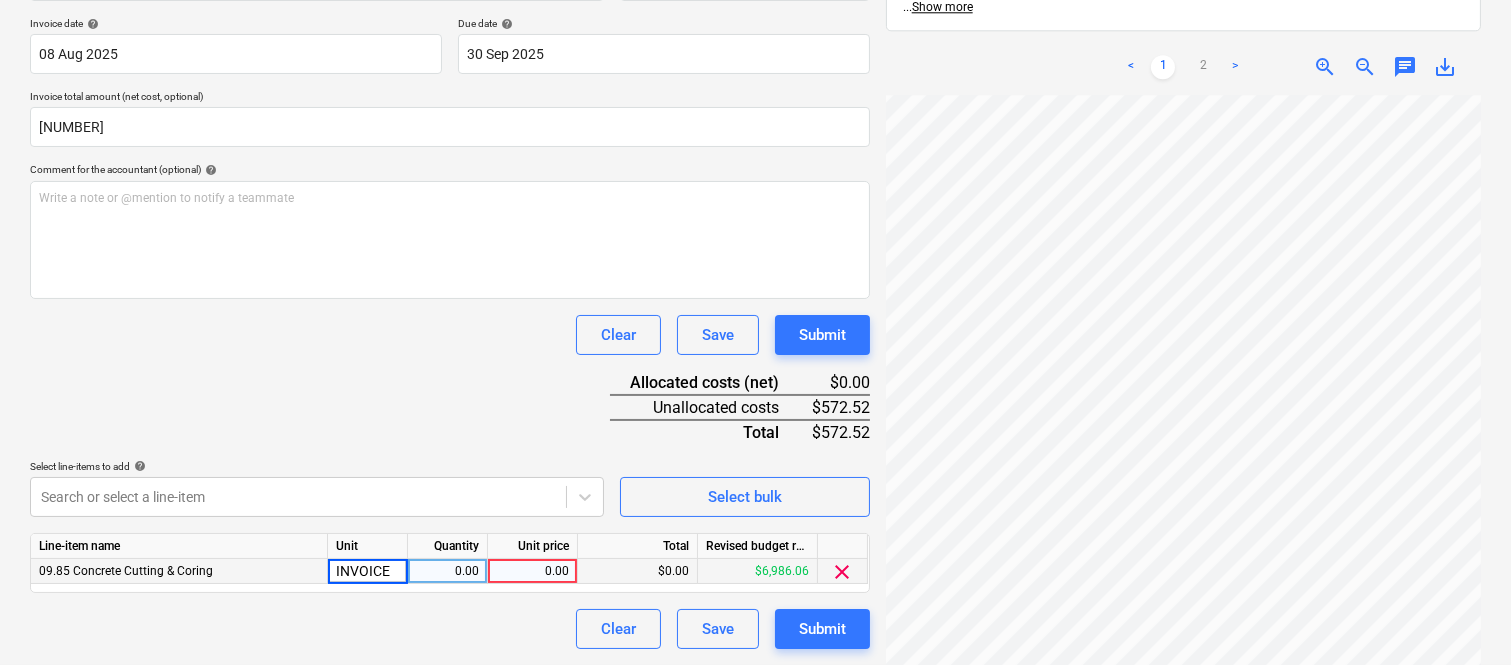 click on "0.00" at bounding box center [447, 571] 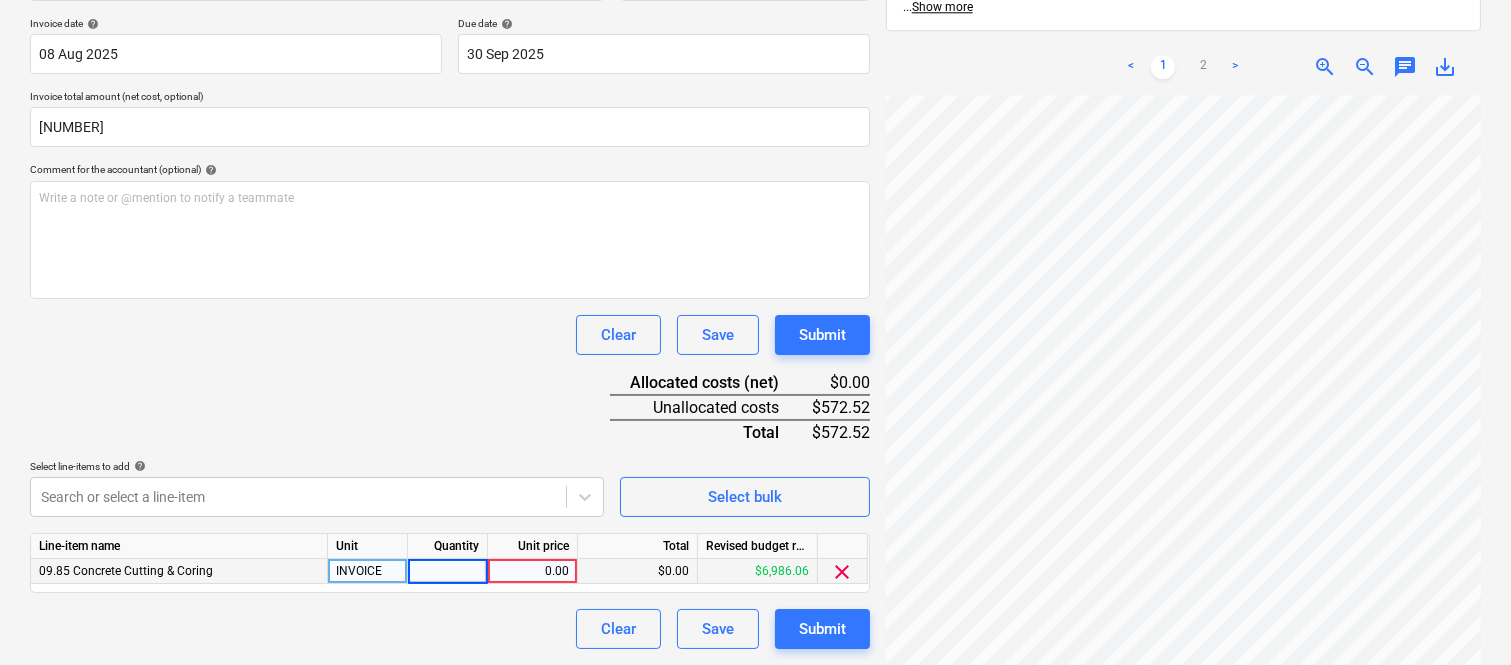 type on "1" 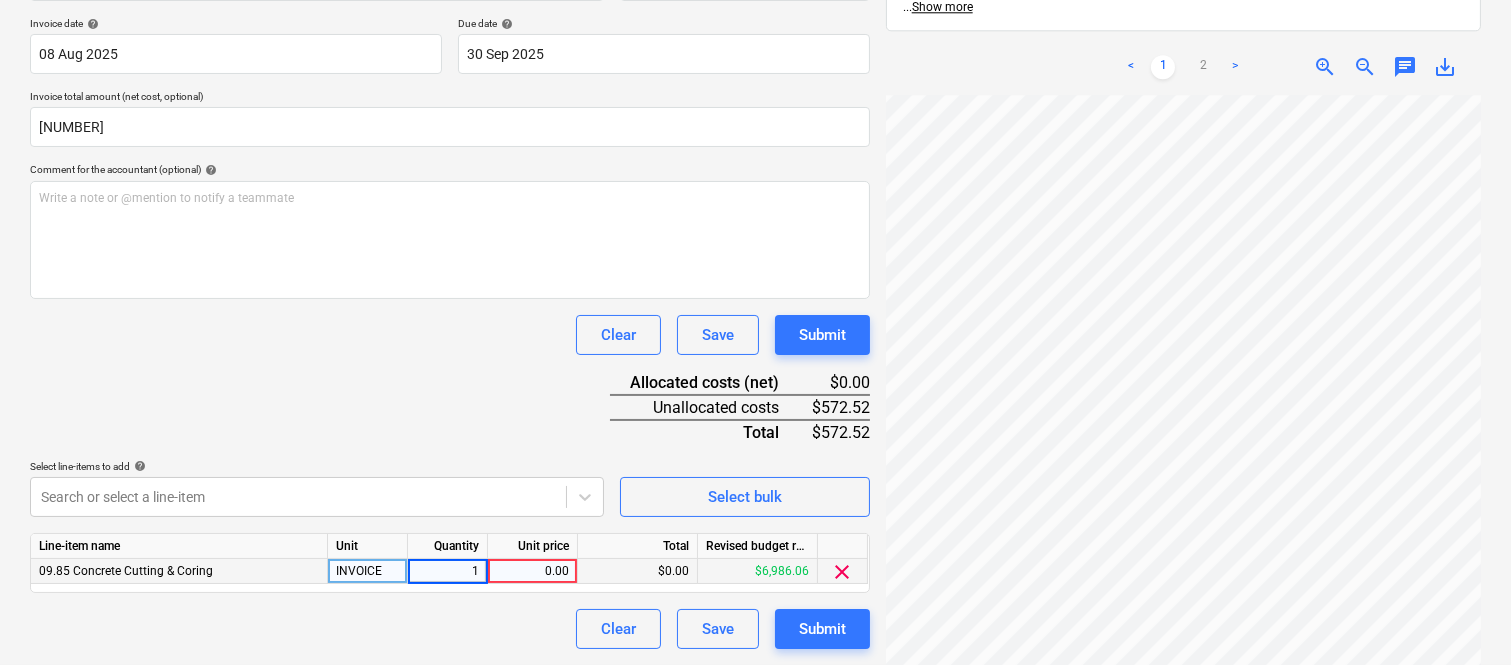 click on "0.00" at bounding box center (532, 571) 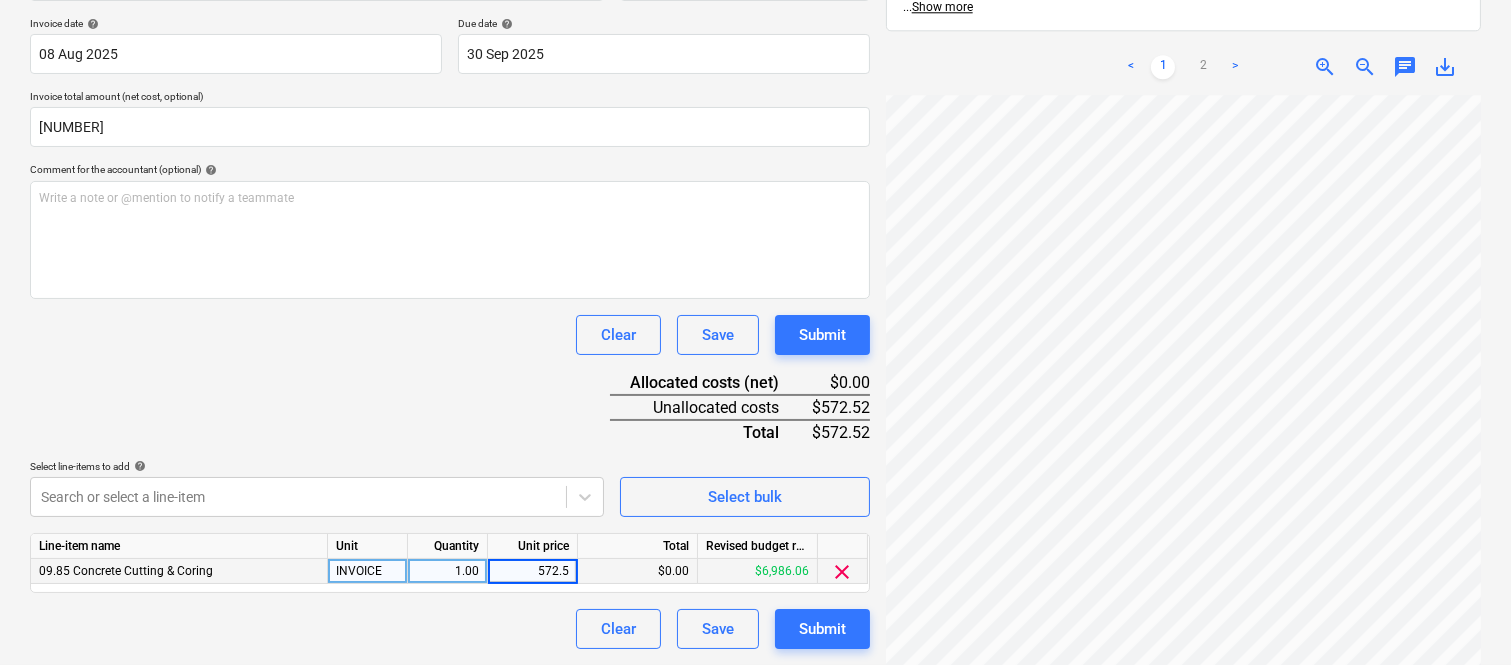 type on "[NUMBER]" 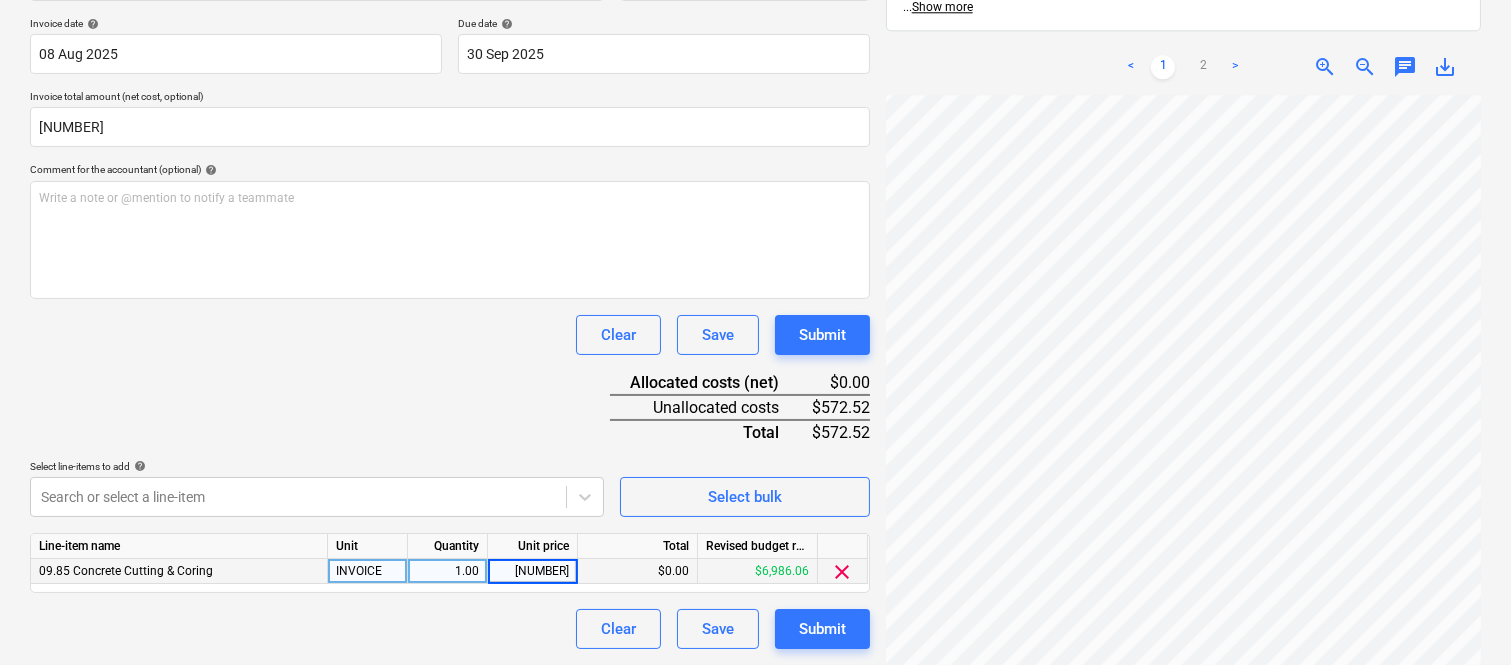 click on "Clear Save Submit" at bounding box center [450, 629] 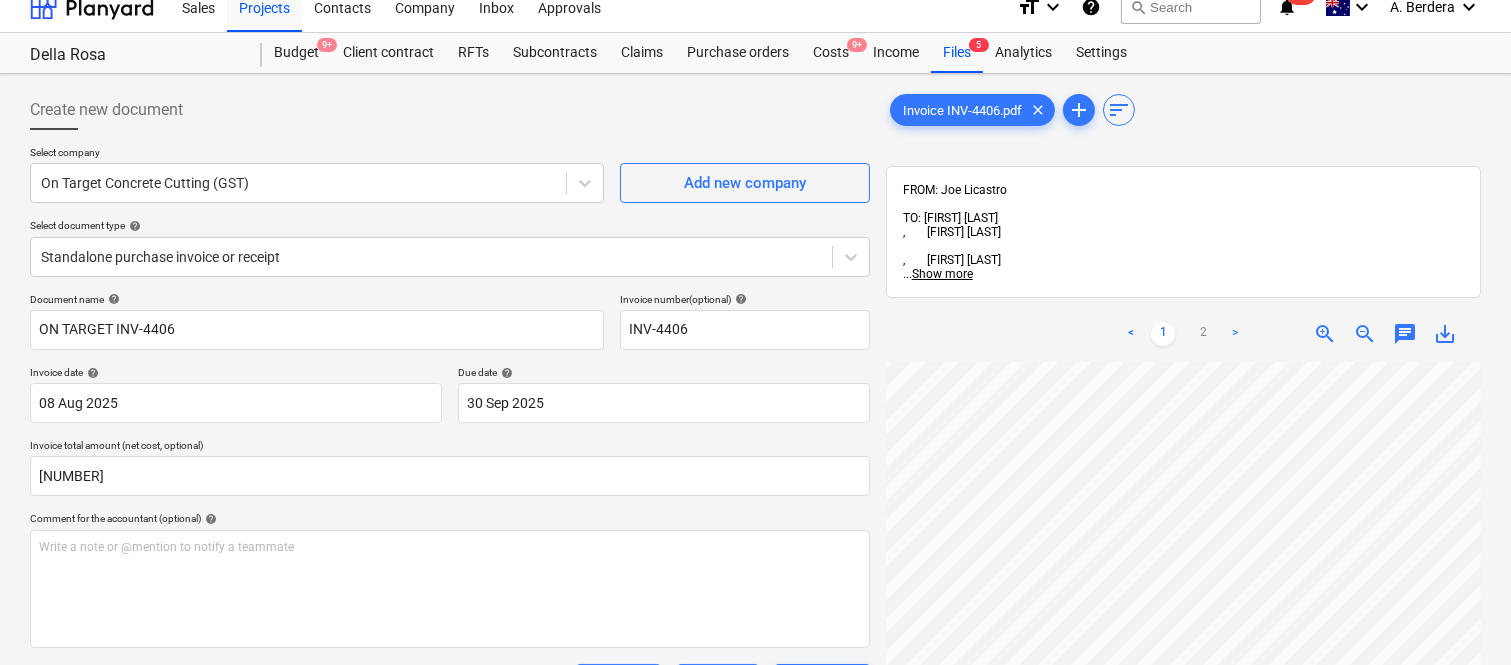 scroll, scrollTop: 0, scrollLeft: 0, axis: both 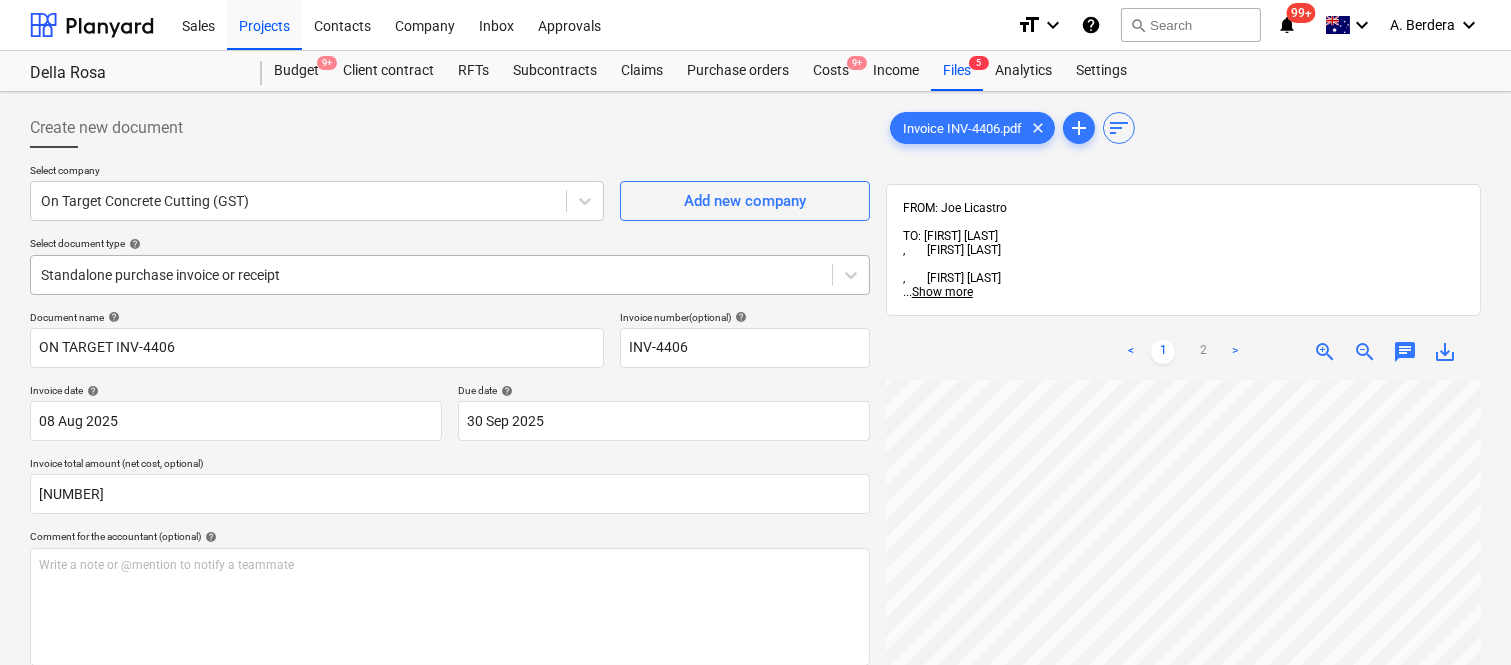 click at bounding box center [431, 275] 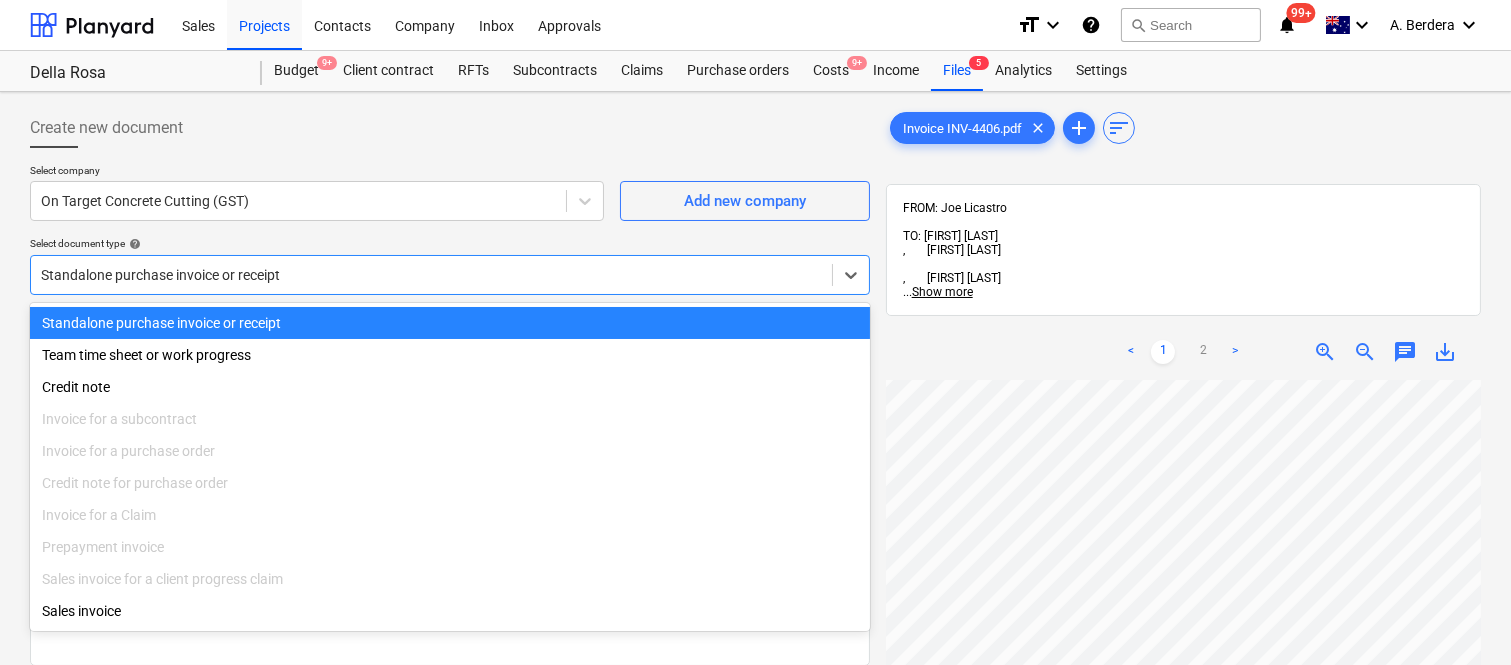 click on "Standalone purchase invoice or receipt" at bounding box center [450, 323] 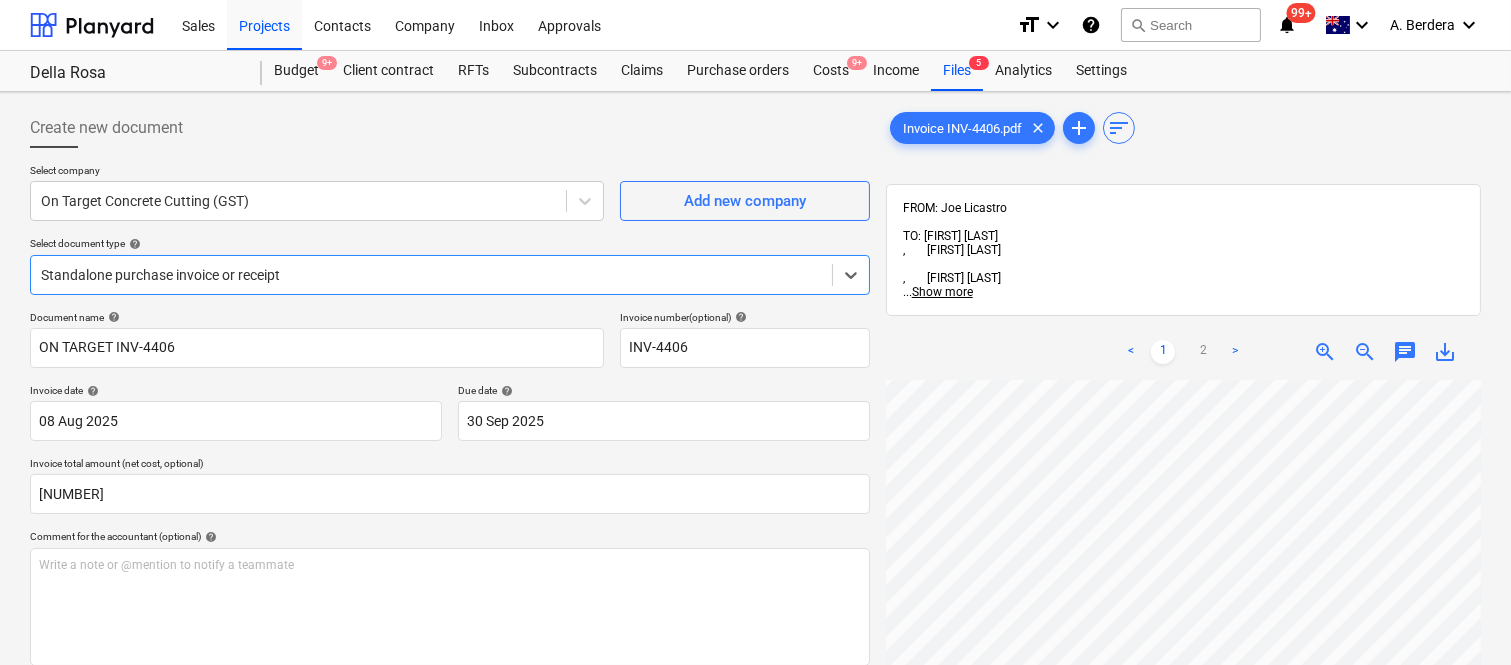 scroll, scrollTop: 61, scrollLeft: 307, axis: both 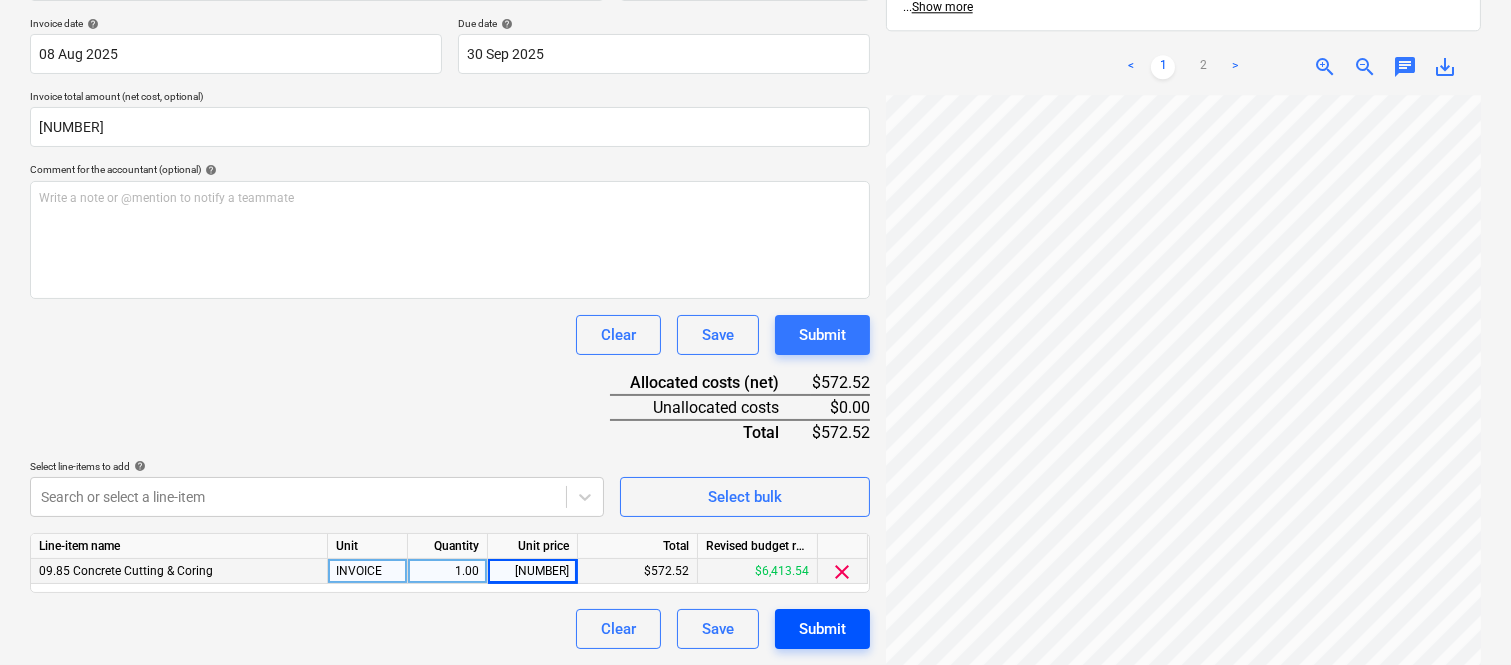click on "Submit" at bounding box center (822, 629) 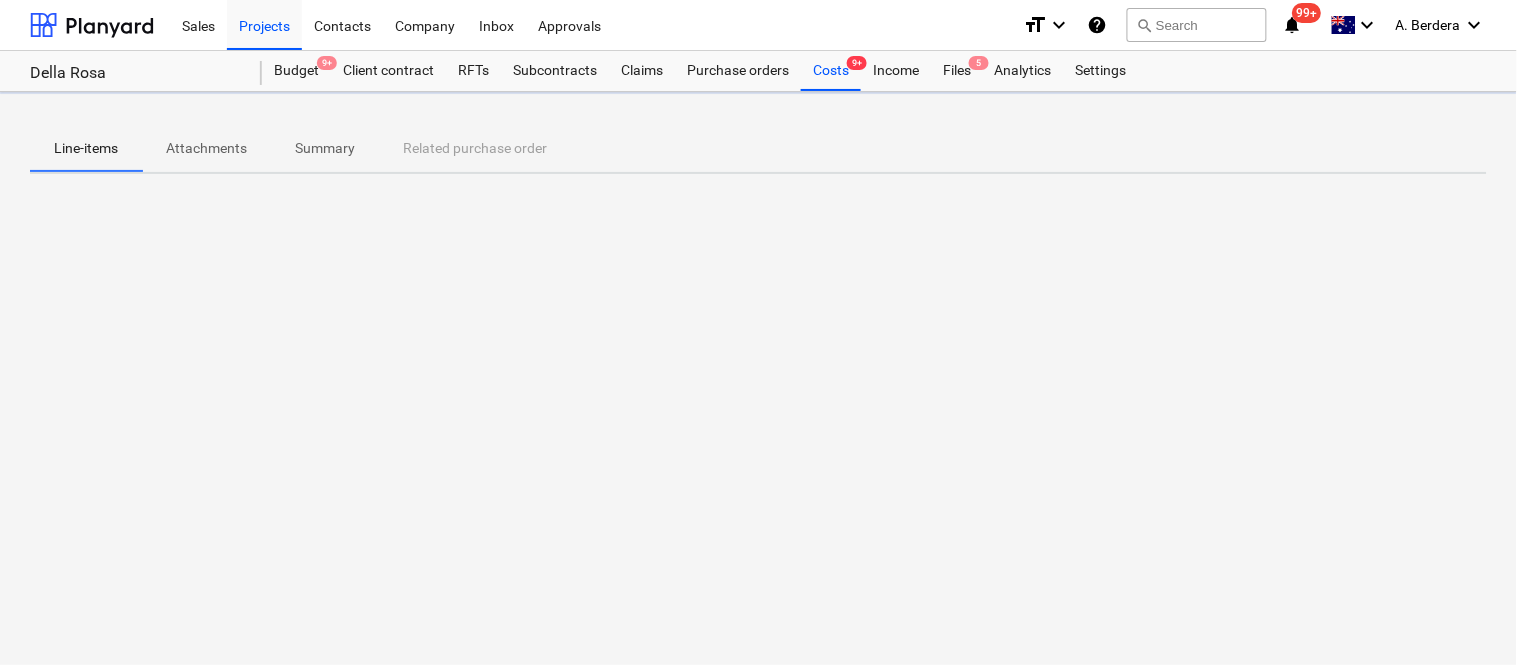 scroll, scrollTop: 0, scrollLeft: 0, axis: both 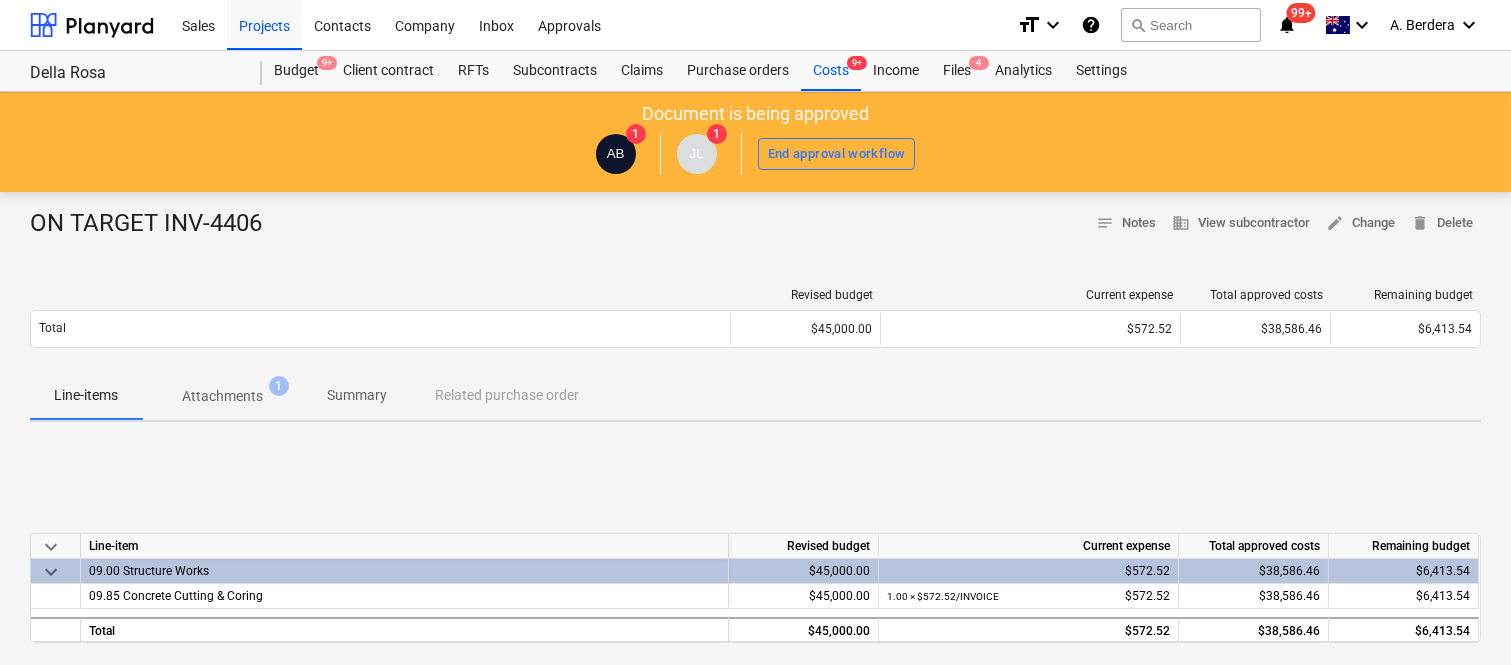 click on "Attachments" at bounding box center [222, 396] 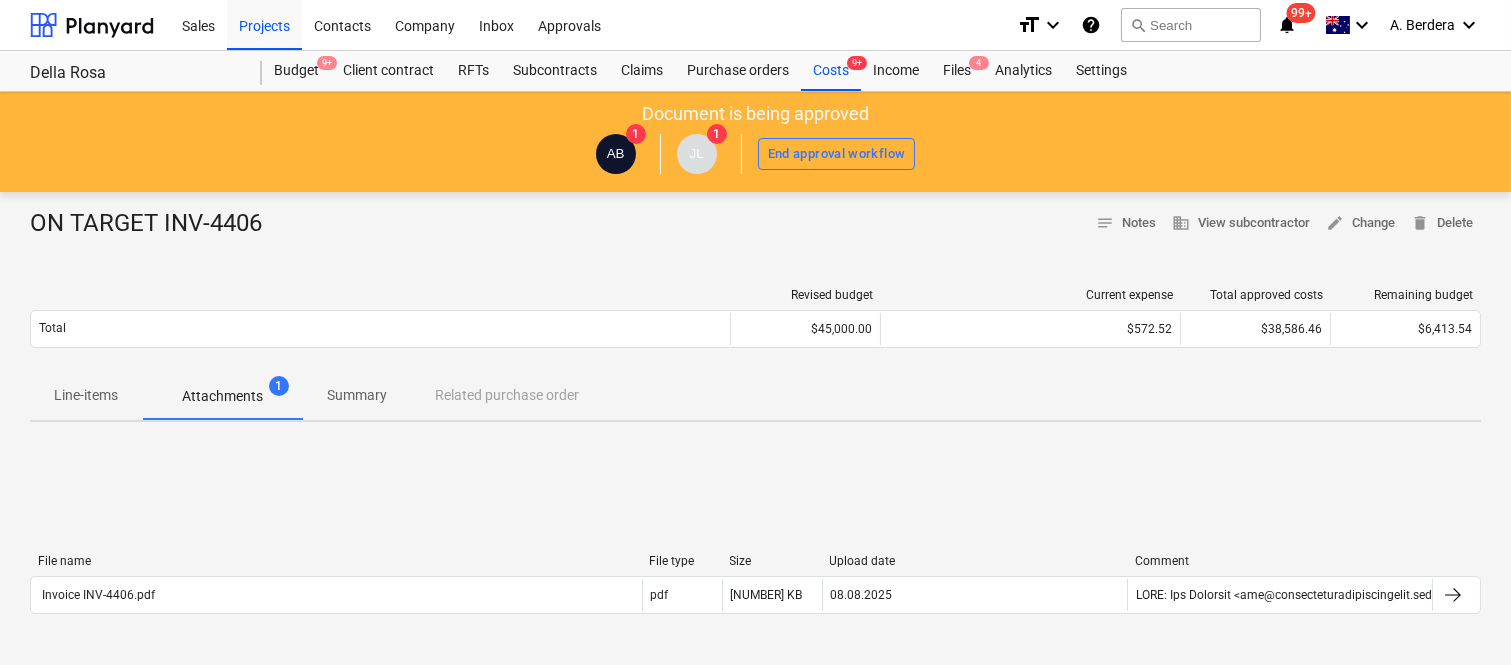click on "Line-items" at bounding box center [86, 395] 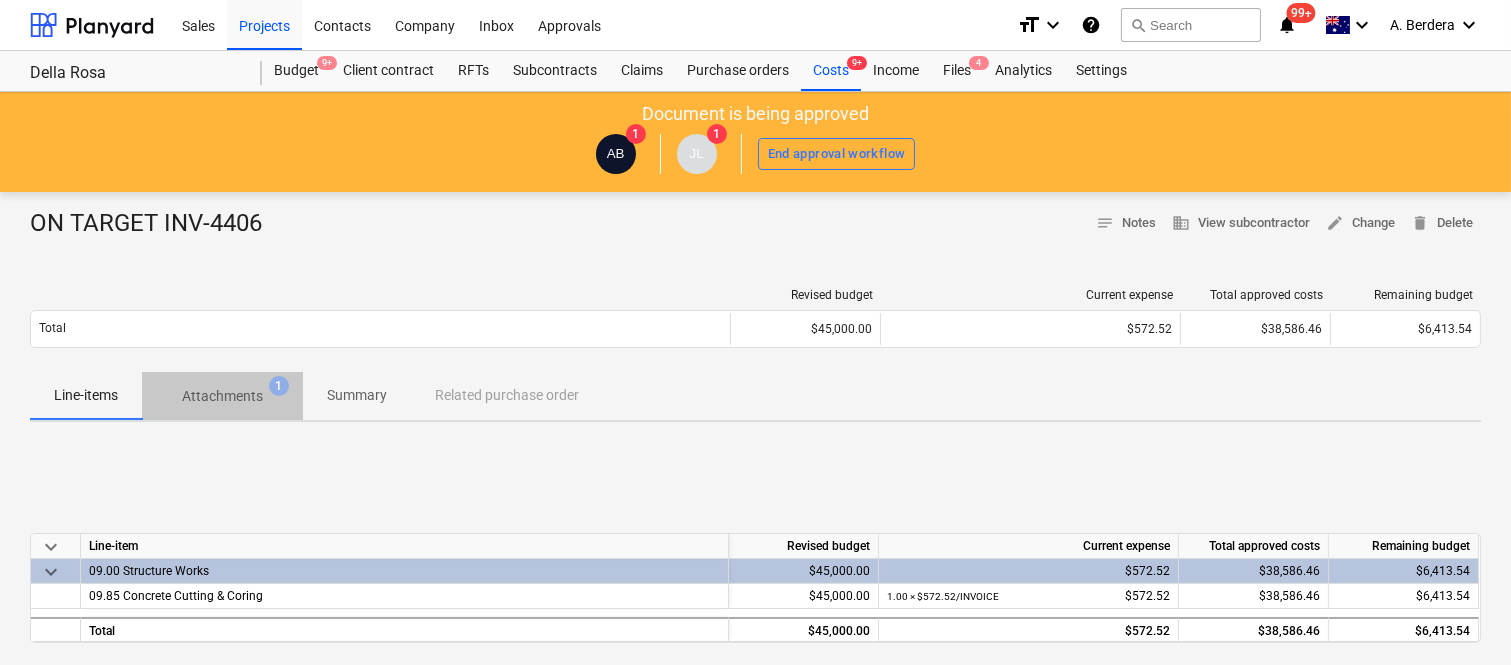 click on "Attachments" at bounding box center (222, 396) 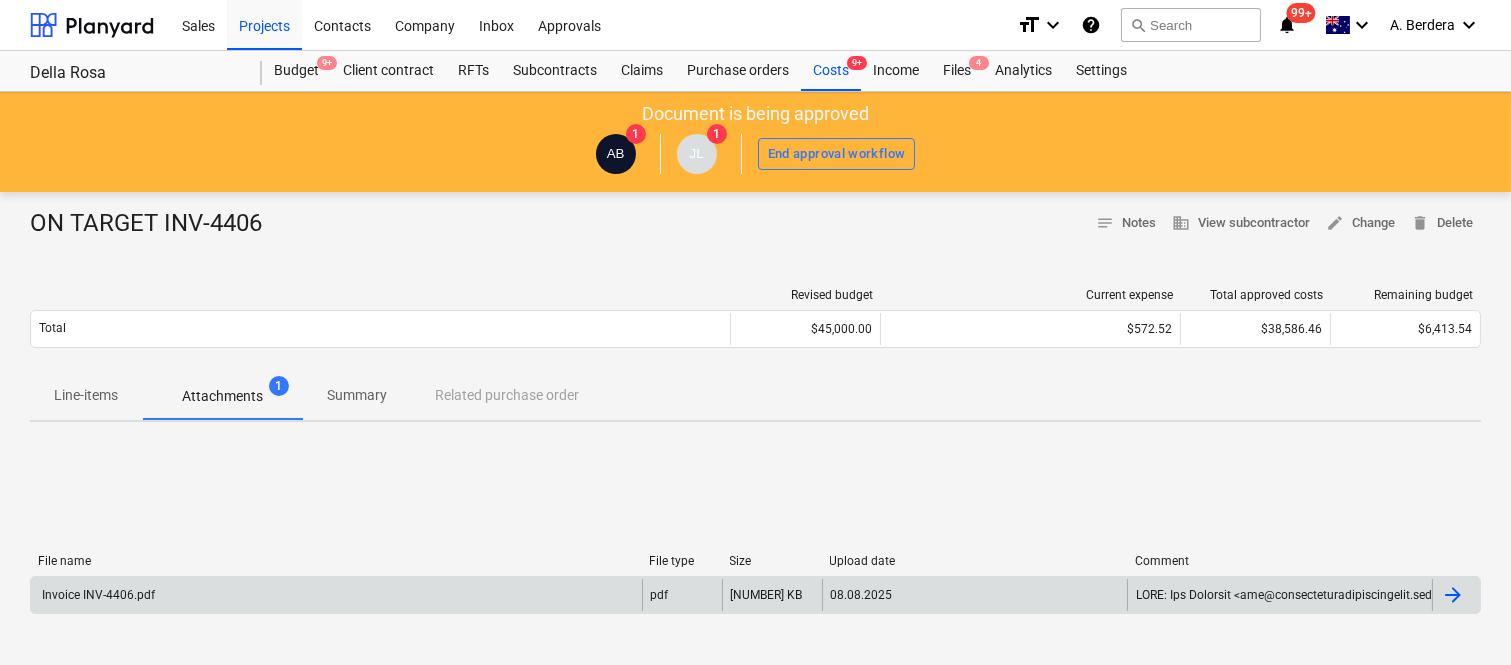 click on "Invoice INV-4406.pdf" at bounding box center [336, 595] 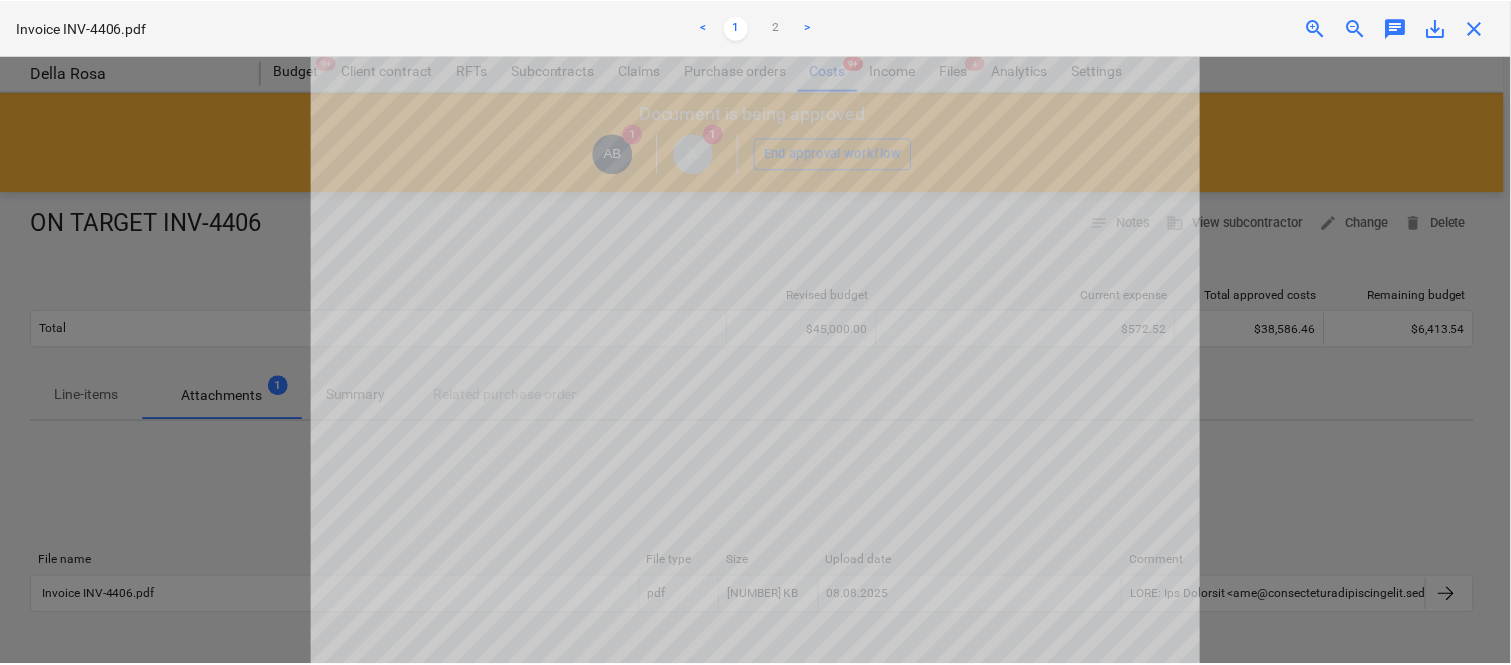 scroll, scrollTop: 0, scrollLeft: 0, axis: both 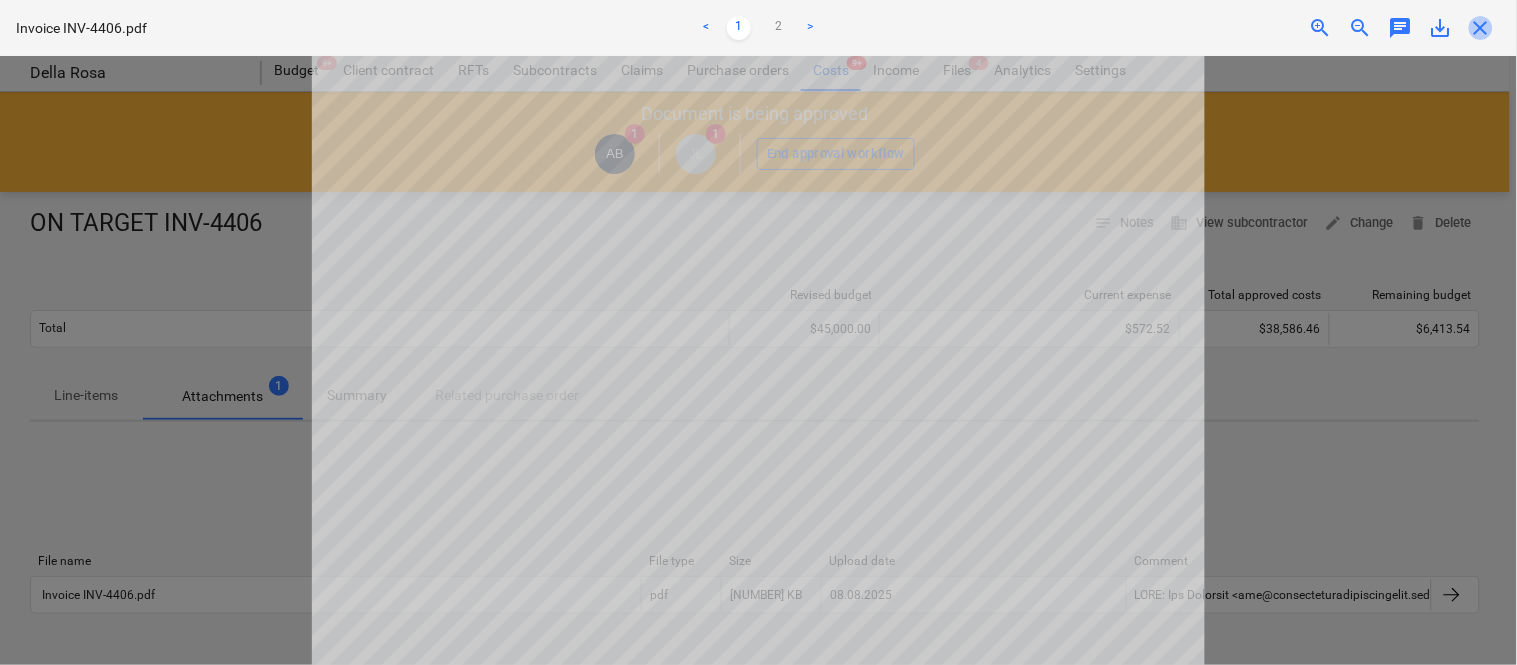 click on "close" at bounding box center [1481, 28] 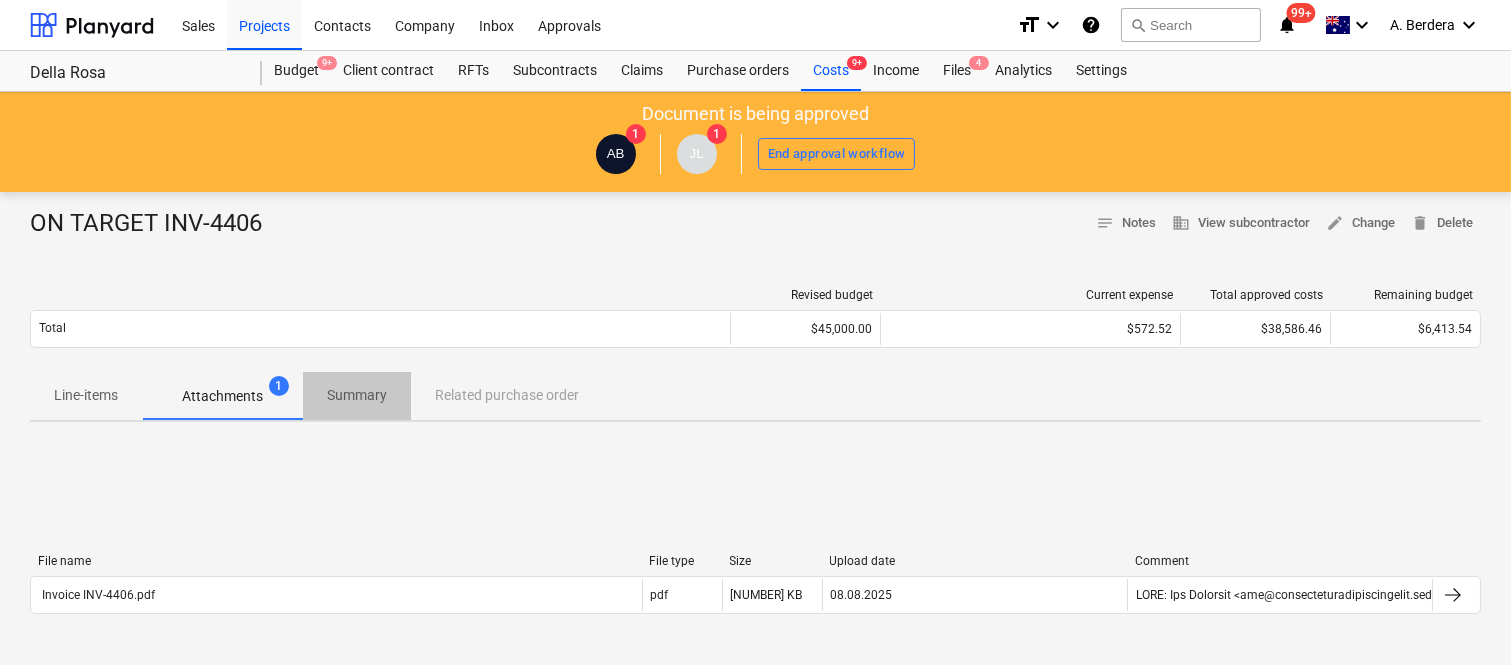 click on "Summary" at bounding box center [357, 395] 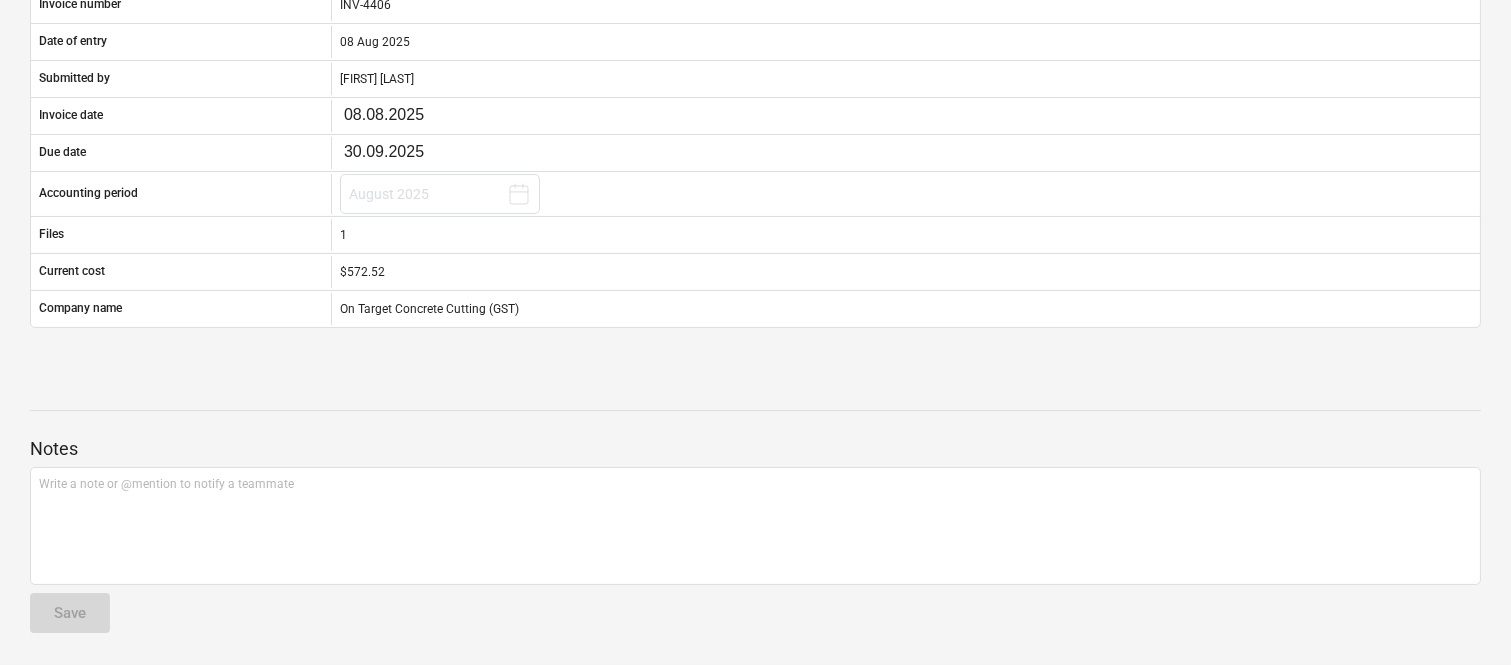 scroll, scrollTop: 0, scrollLeft: 0, axis: both 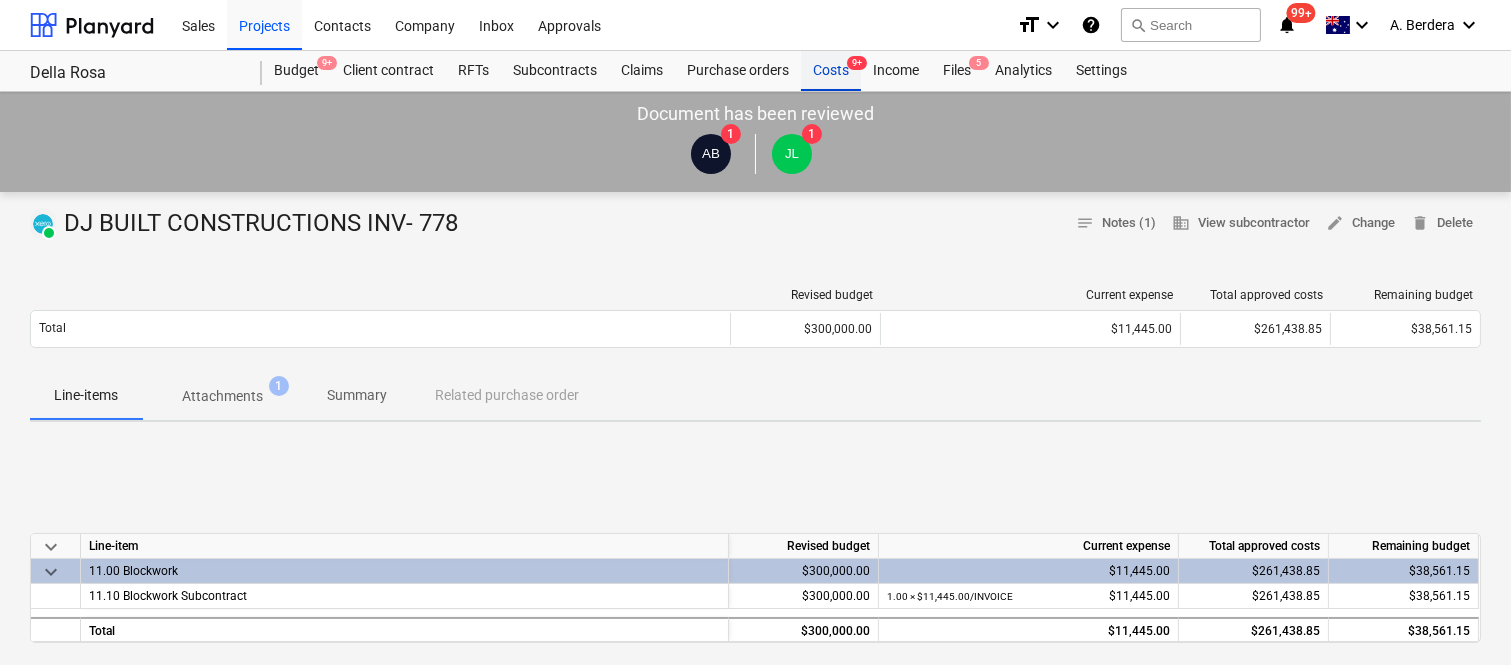 click on "Costs 9+" at bounding box center [831, 71] 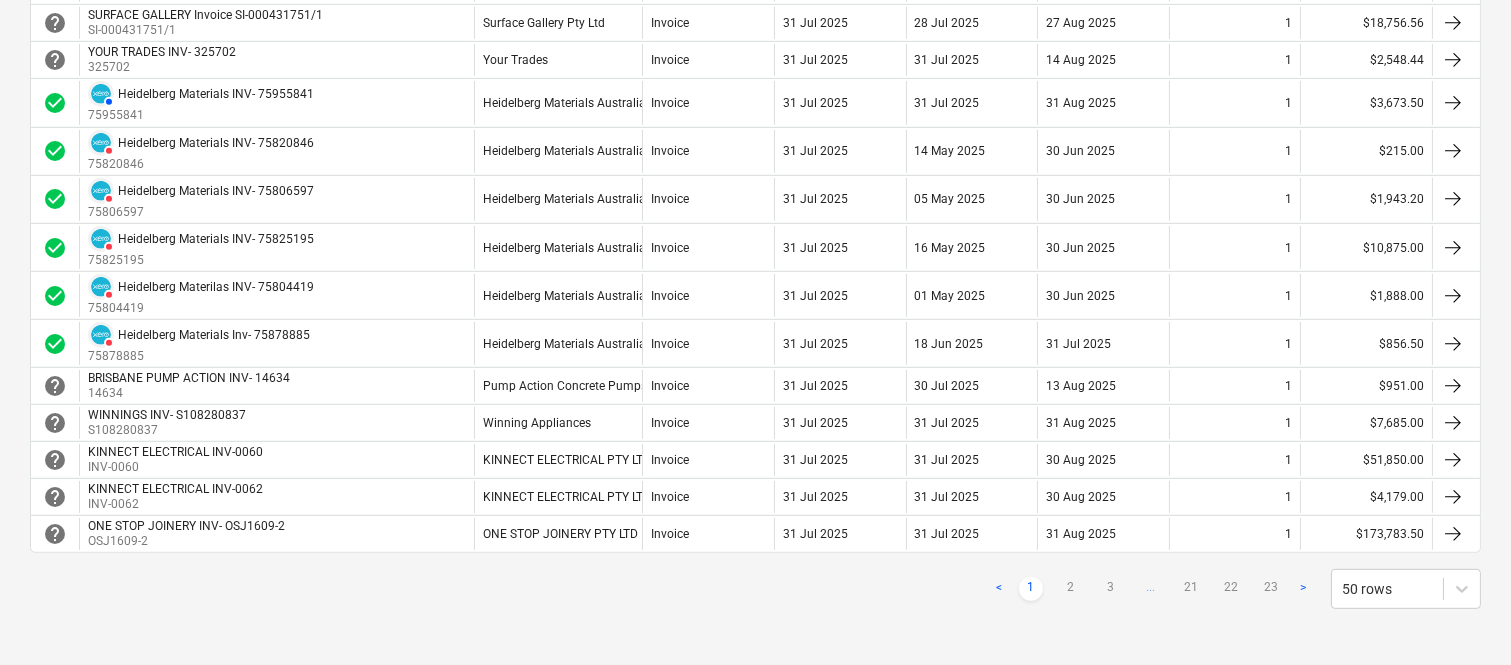 scroll, scrollTop: 1780, scrollLeft: 0, axis: vertical 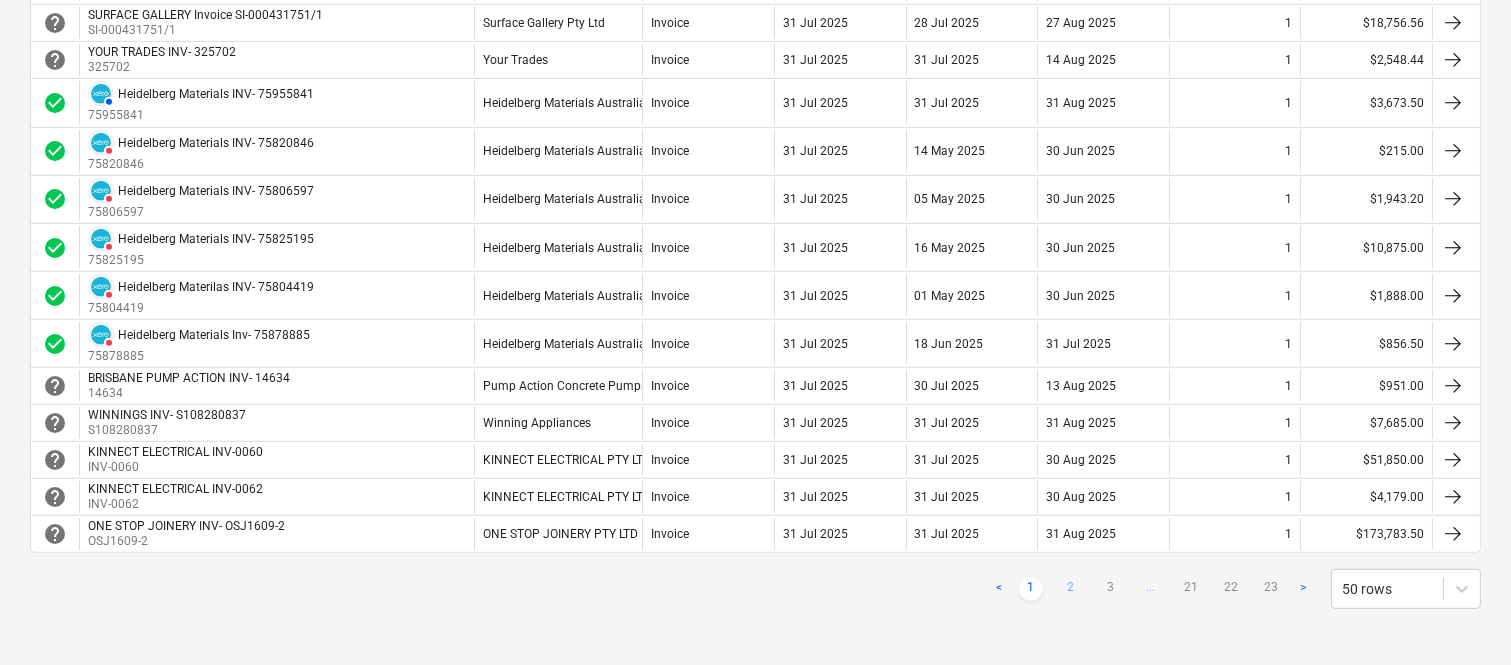 click on "2" at bounding box center [1071, 589] 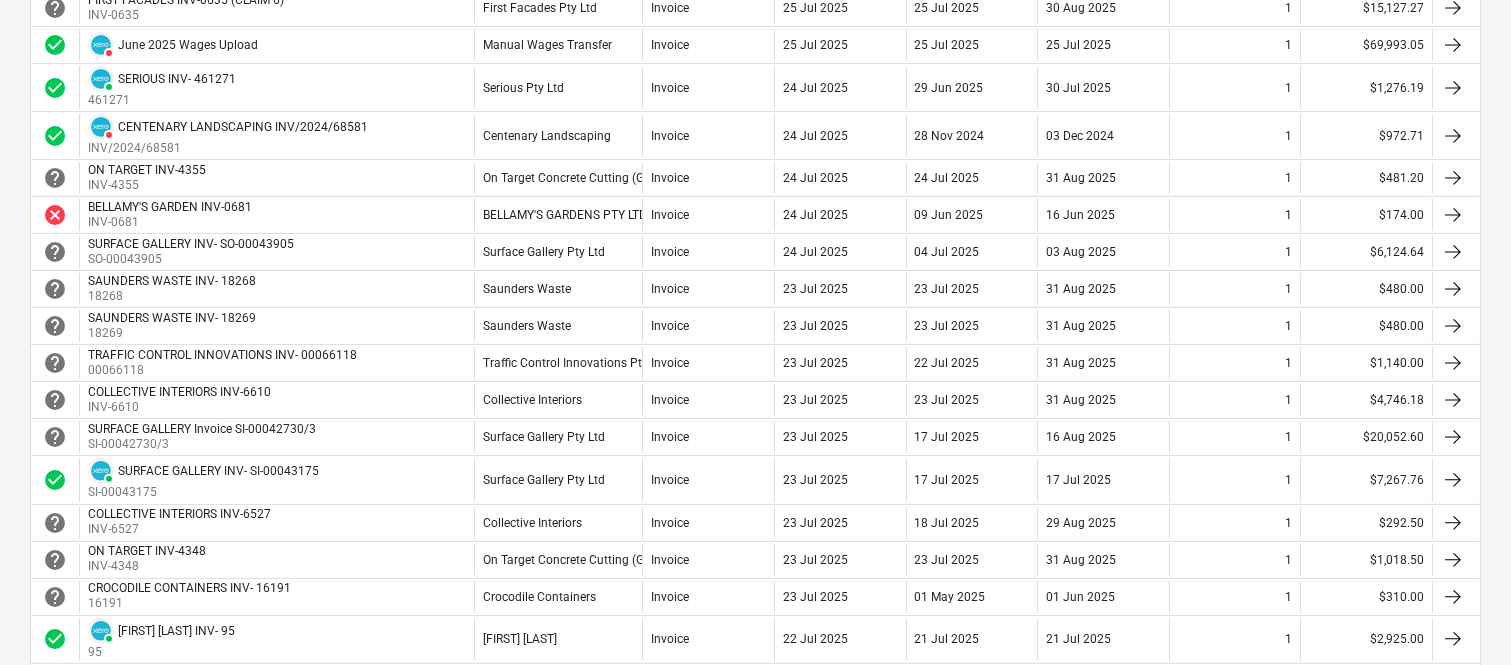 scroll, scrollTop: 1235, scrollLeft: 0, axis: vertical 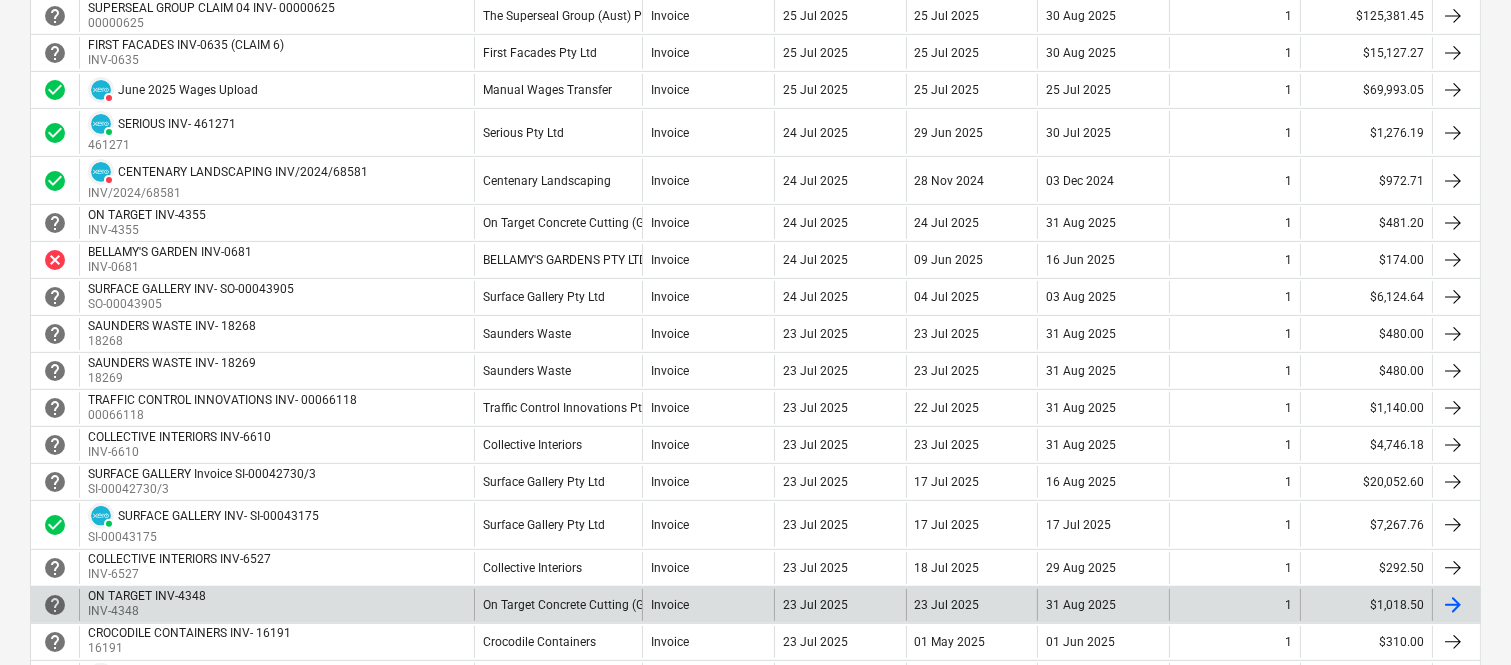 click on "On Target Concrete Cutting (GST)" at bounding box center (572, 605) 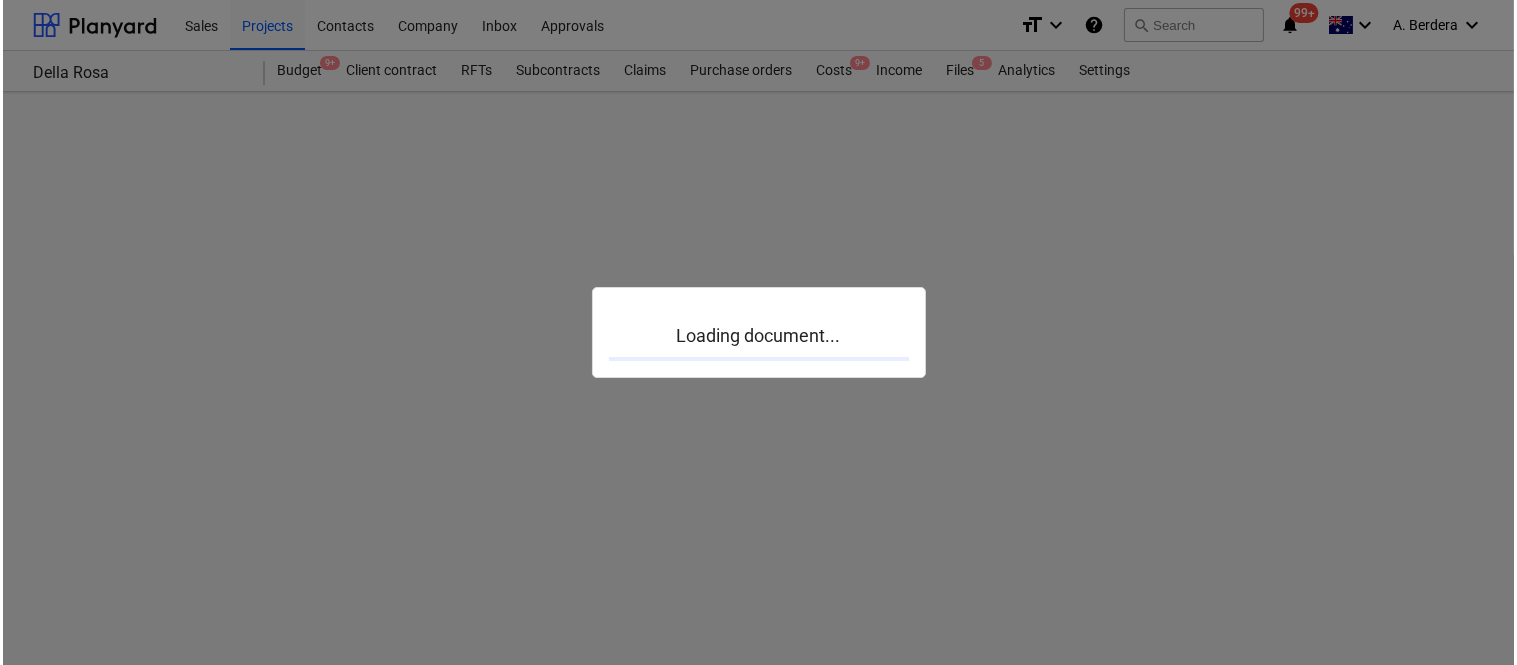 scroll, scrollTop: 0, scrollLeft: 0, axis: both 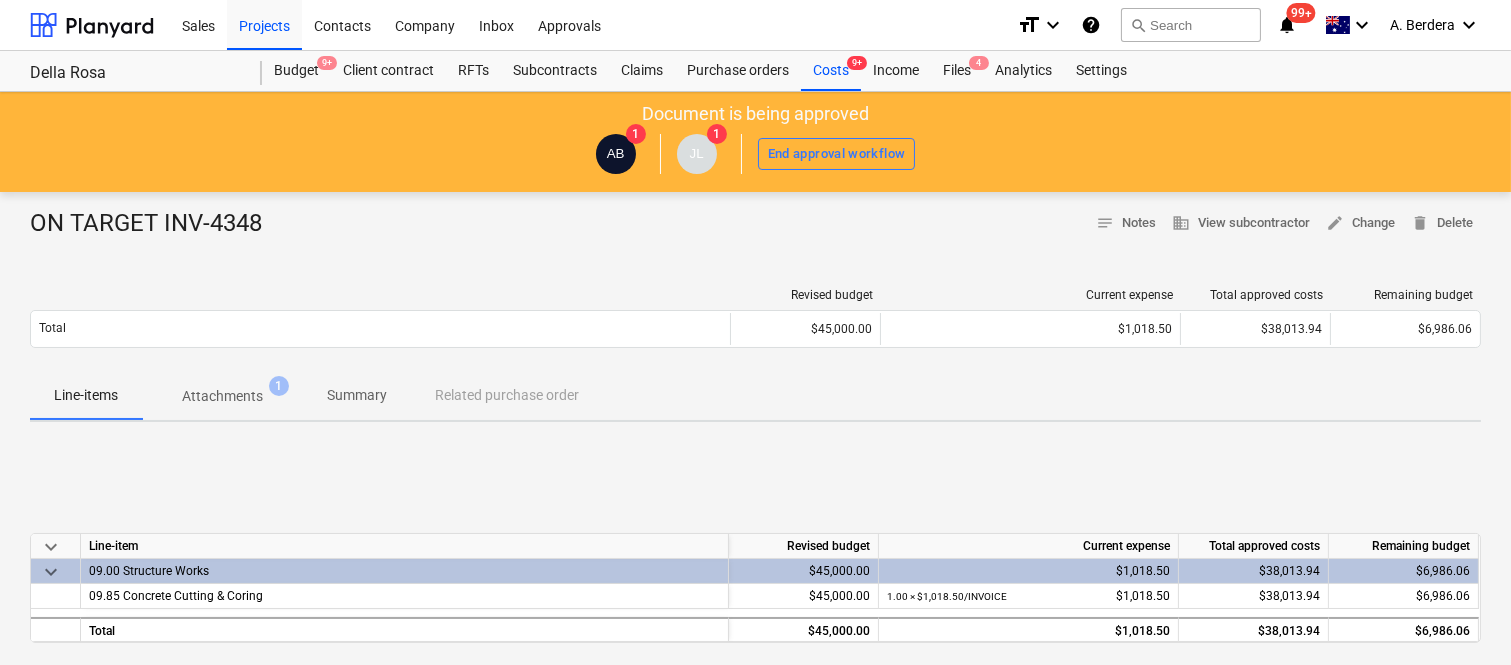 click on "Attachments" at bounding box center [222, 396] 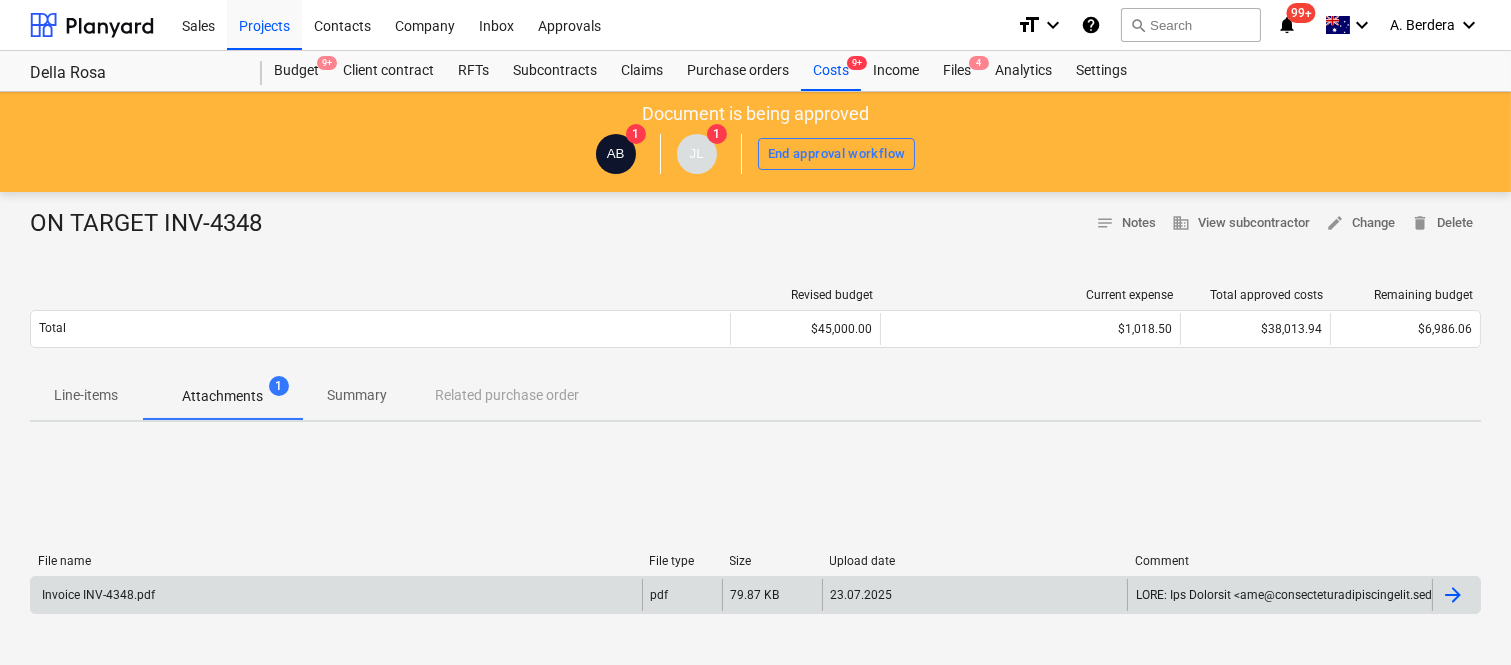 click on "Invoice INV-4348.pdf" at bounding box center (336, 595) 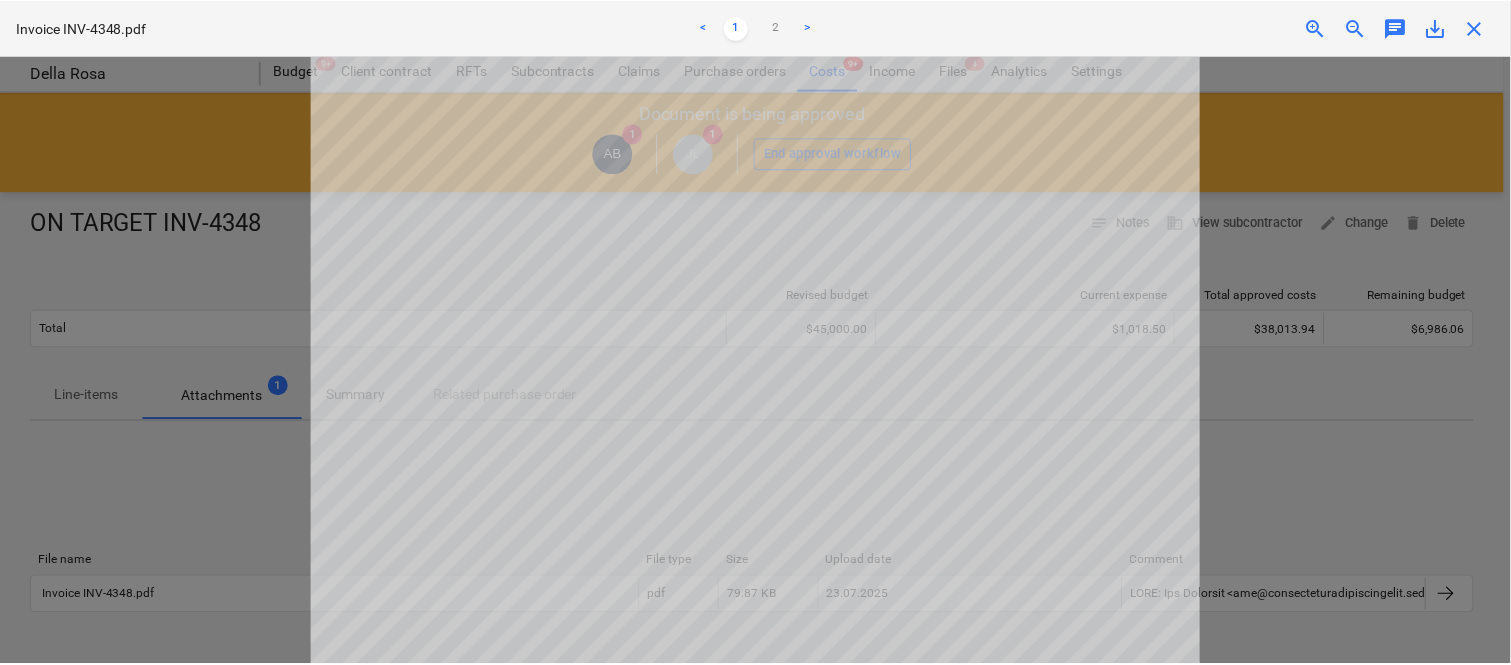 scroll, scrollTop: 0, scrollLeft: 0, axis: both 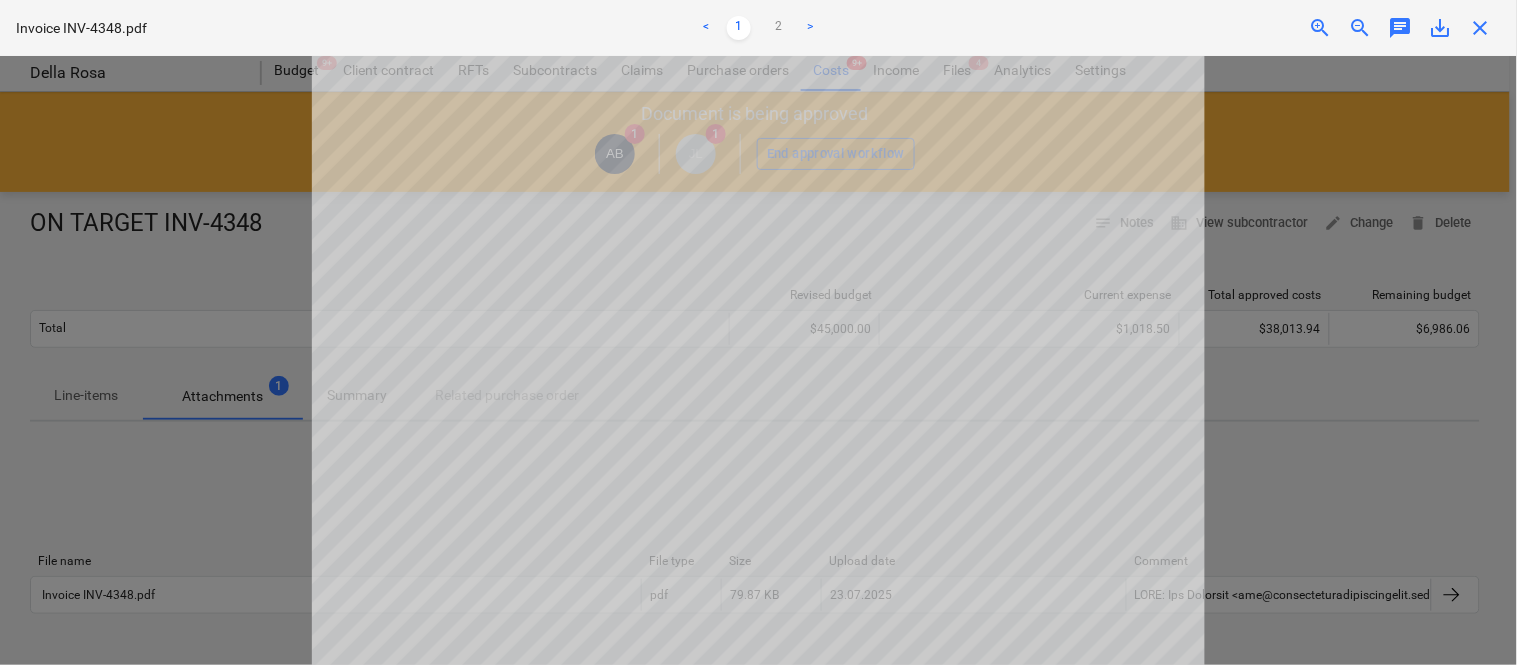click on "close" at bounding box center [1481, 28] 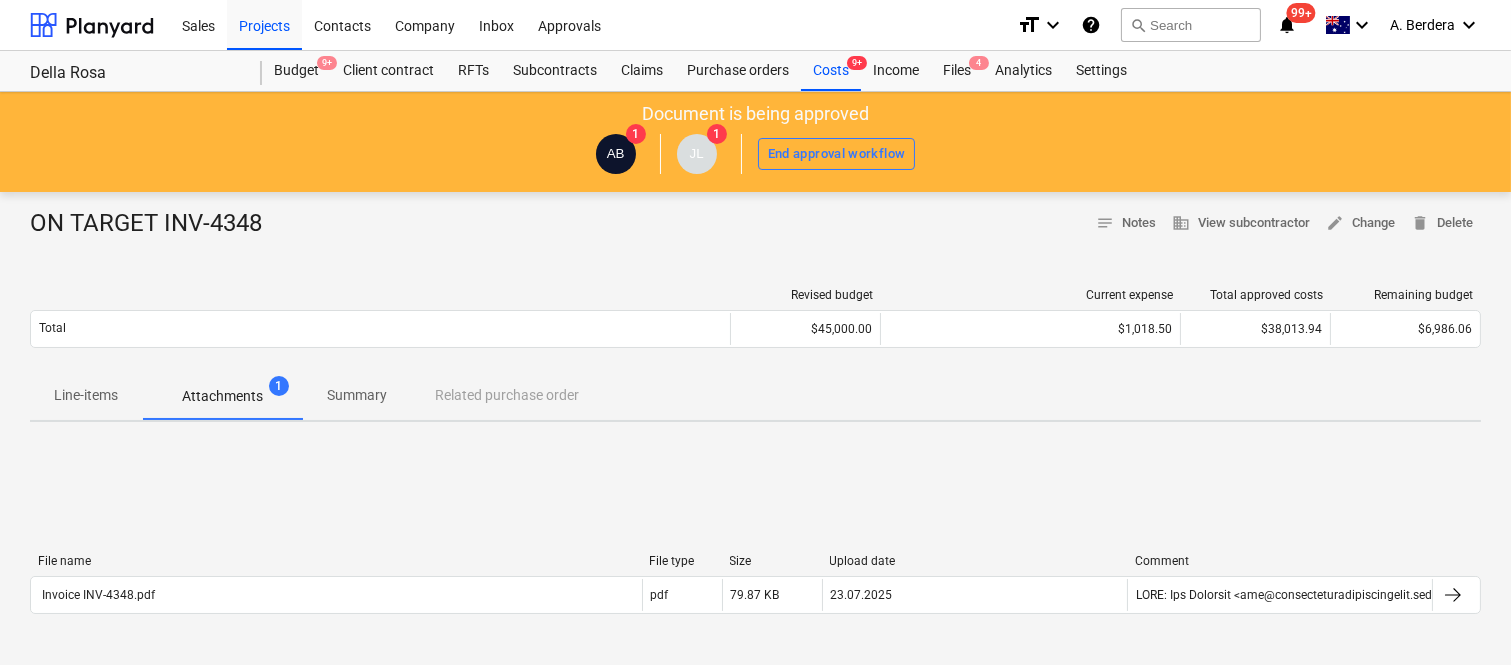 click on "Line-items" at bounding box center (86, 395) 